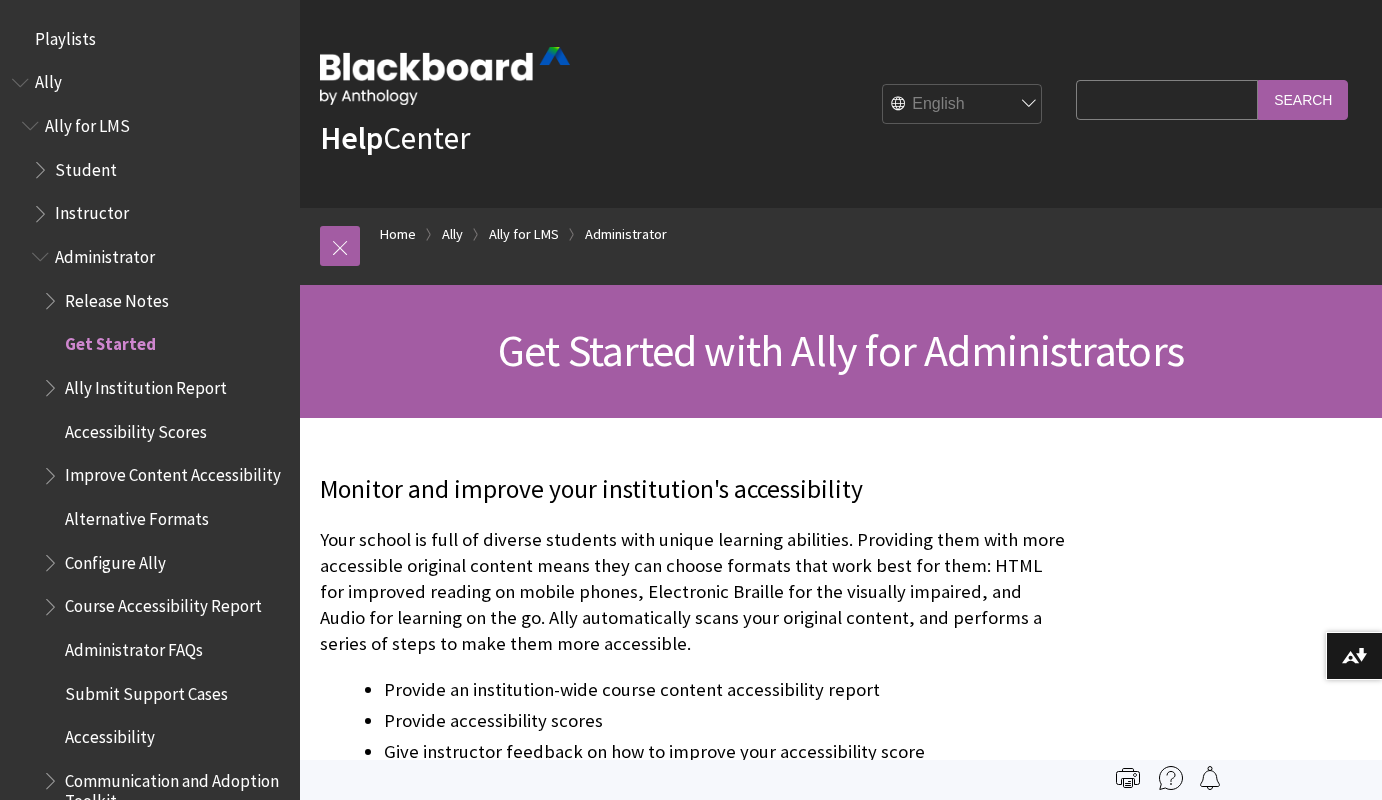 scroll, scrollTop: 0, scrollLeft: 0, axis: both 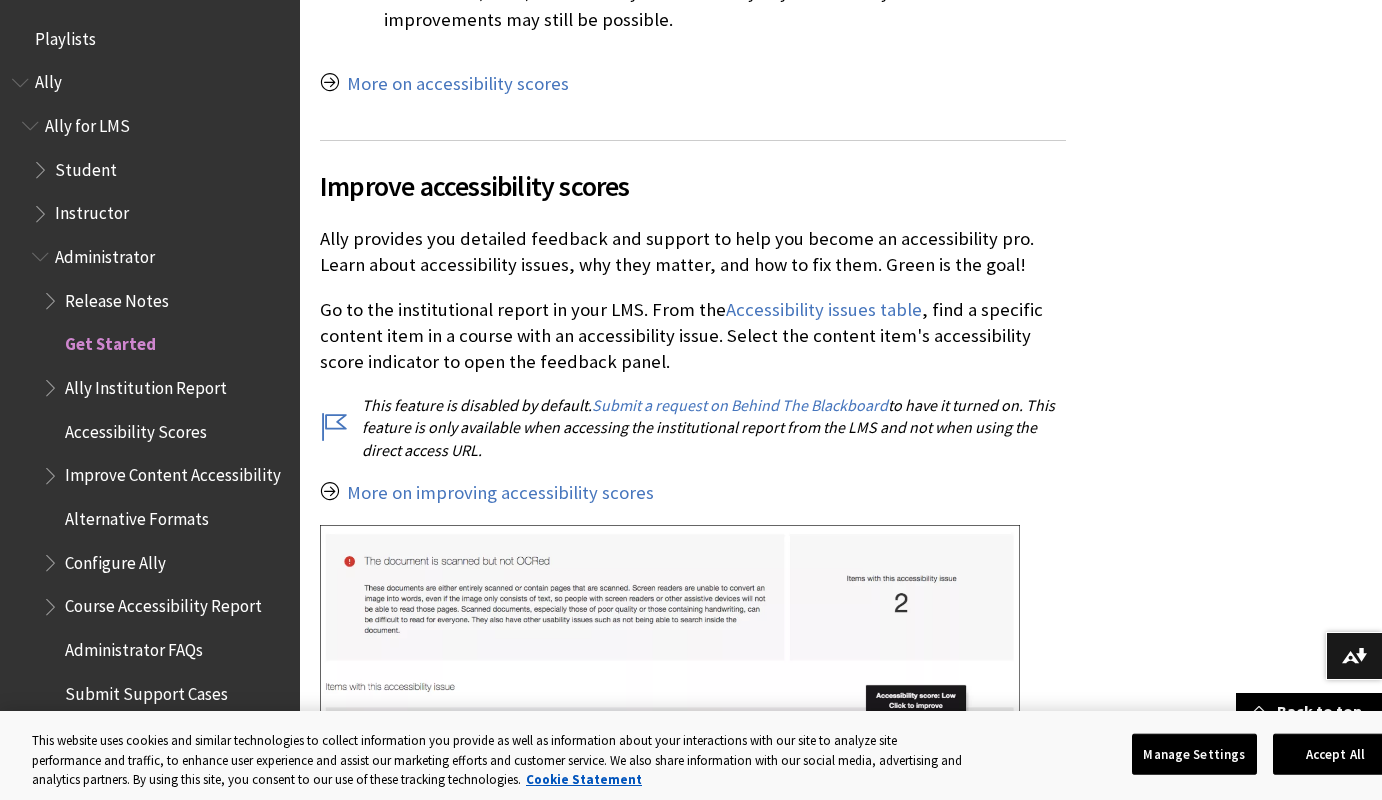 click on "Administrator" at bounding box center (105, 253) 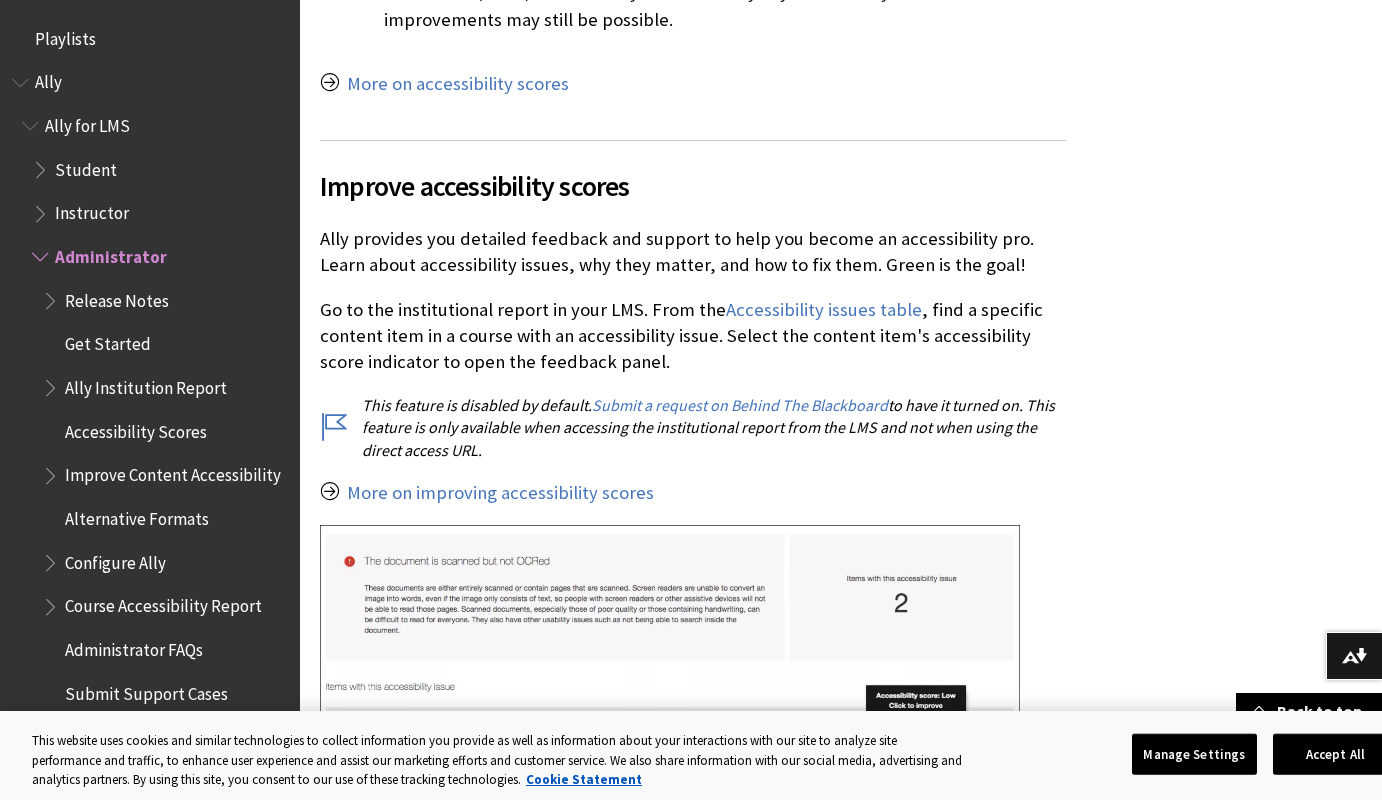click on "Ally Institution Report" at bounding box center [146, 384] 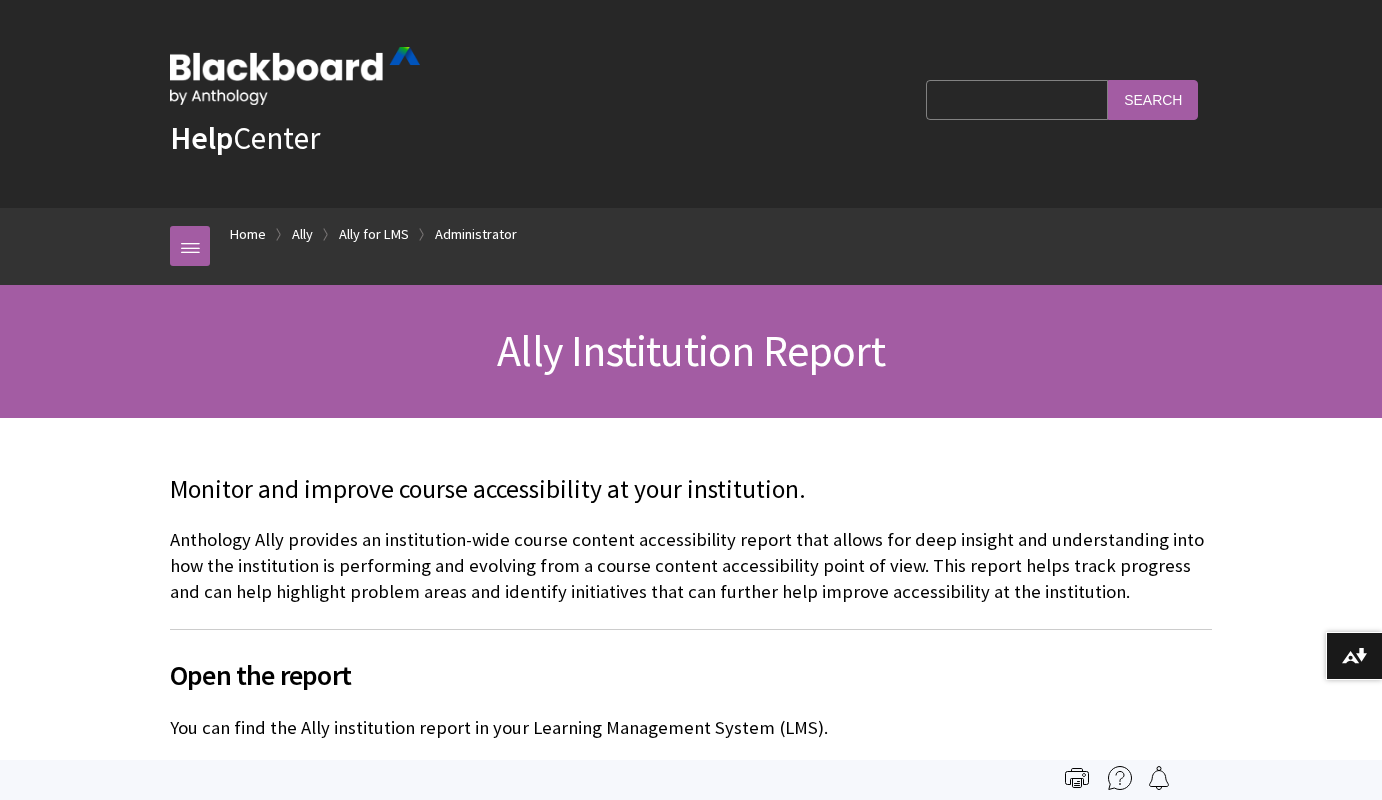 scroll, scrollTop: 0, scrollLeft: 0, axis: both 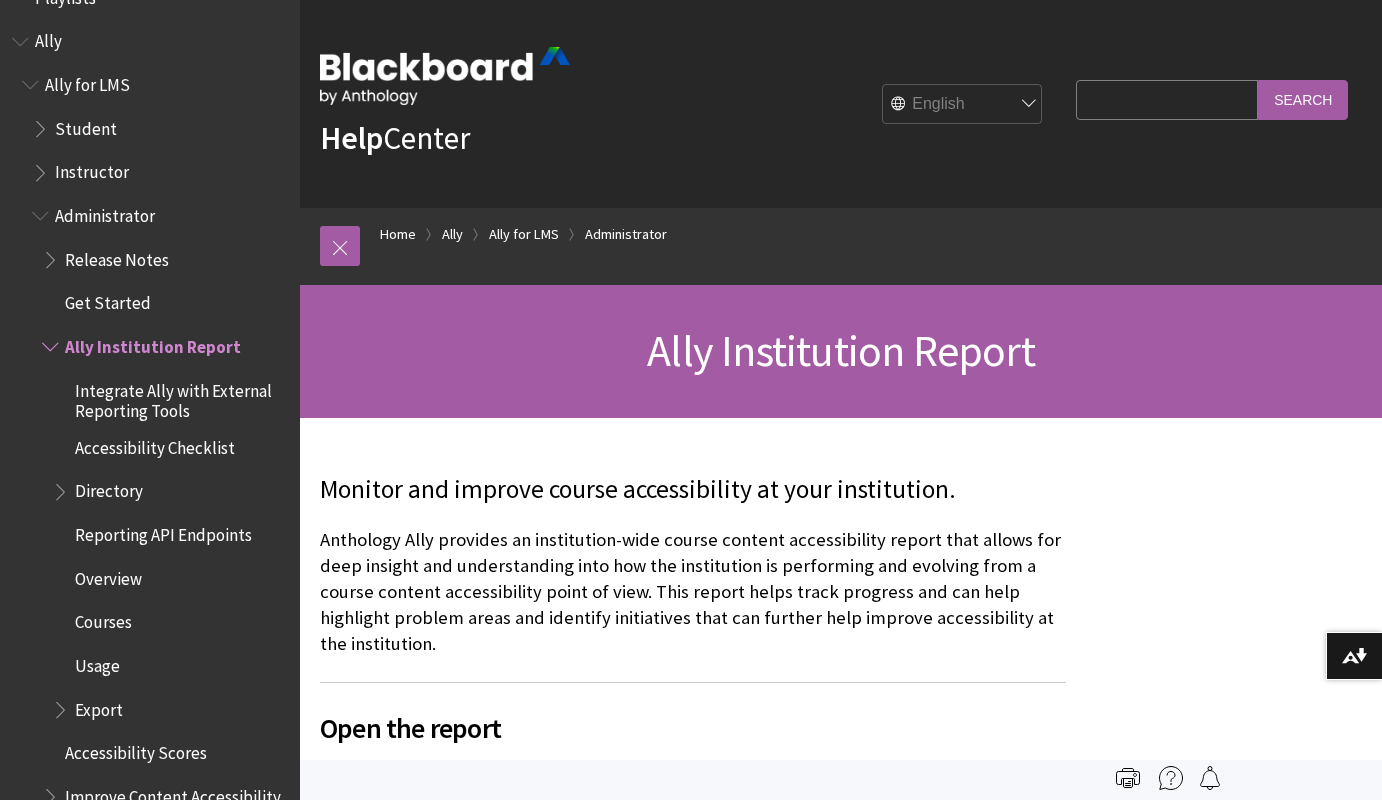 click on "Integrate Ally with External Reporting Tools" at bounding box center (180, 397) 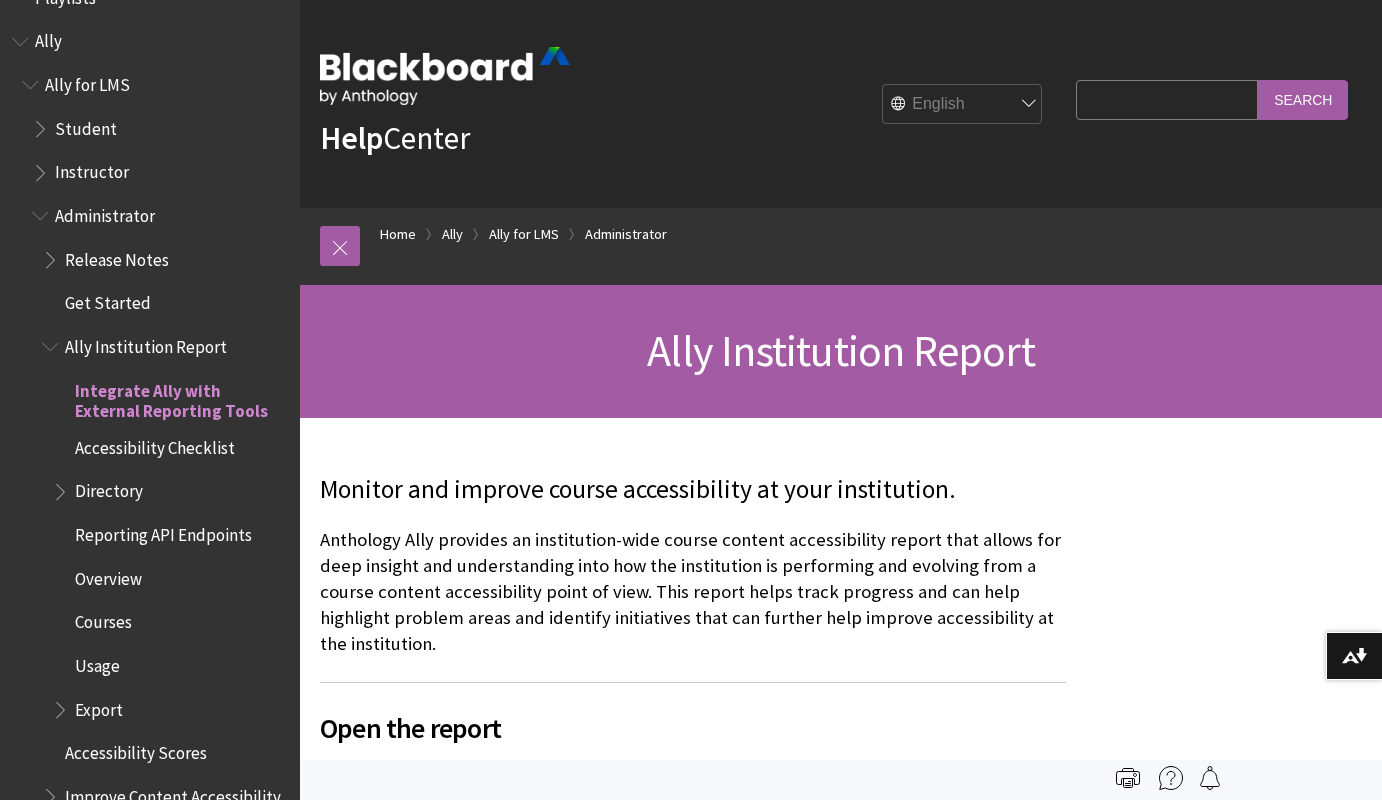 click on "Integrate Ally with External Reporting Tools" at bounding box center (180, 397) 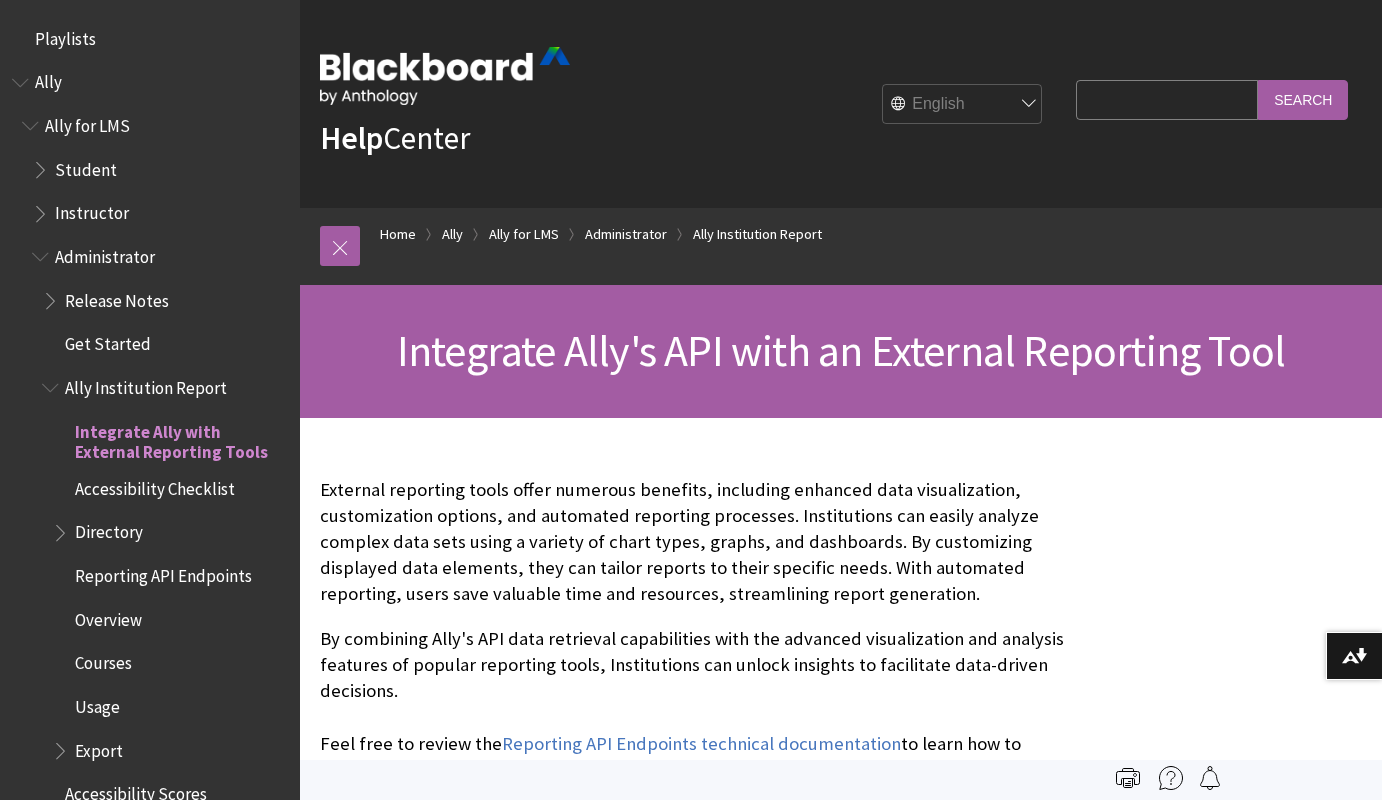 scroll, scrollTop: 0, scrollLeft: 0, axis: both 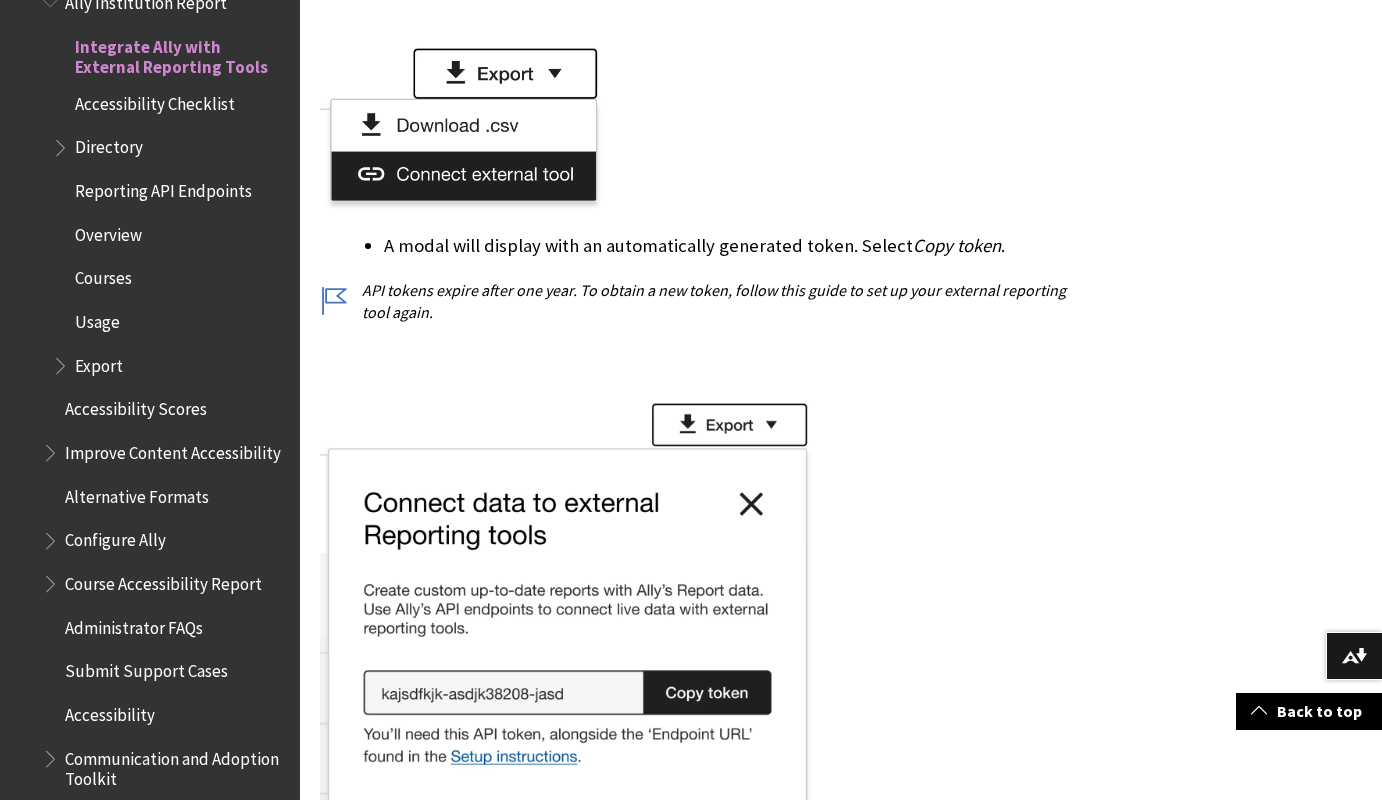 click on "Courses" at bounding box center (103, 275) 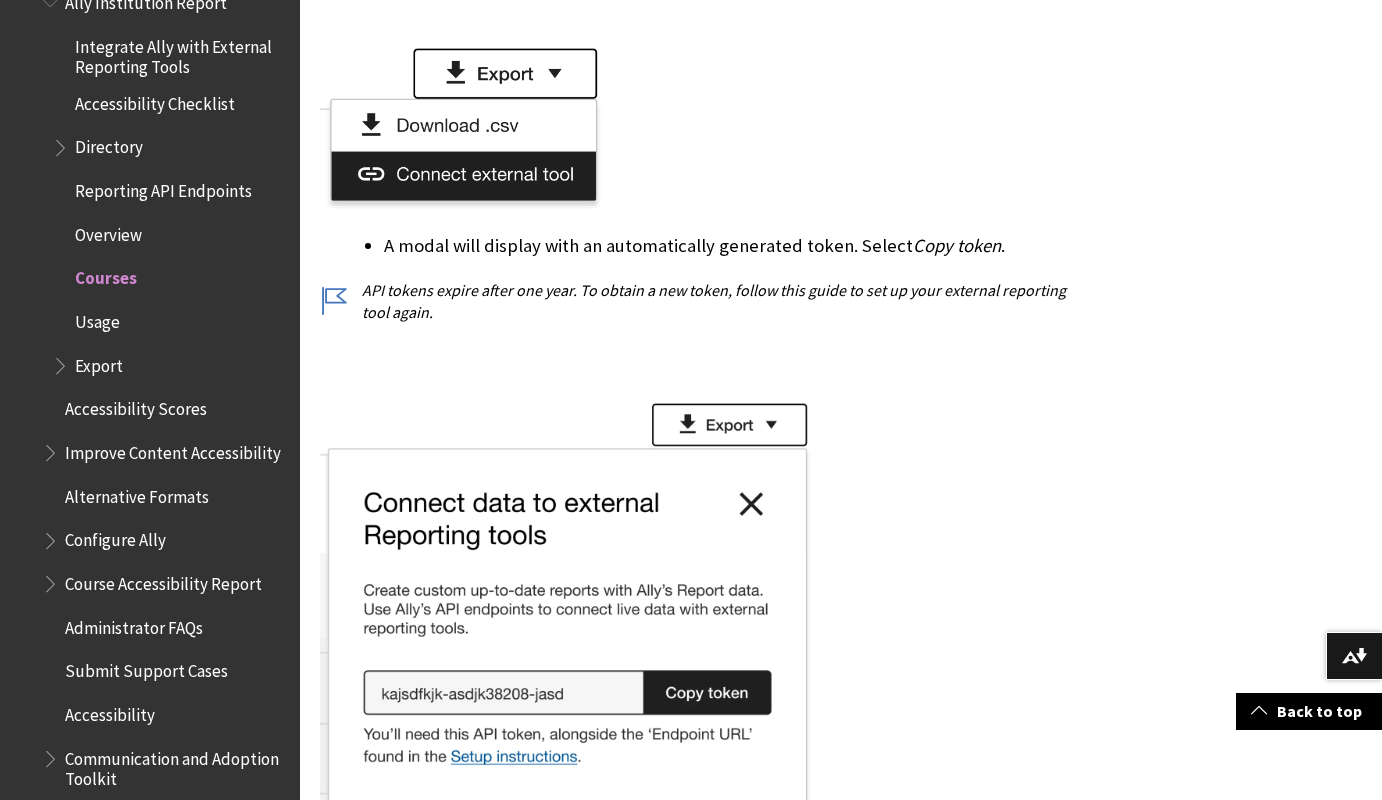 click on "Courses" at bounding box center (106, 275) 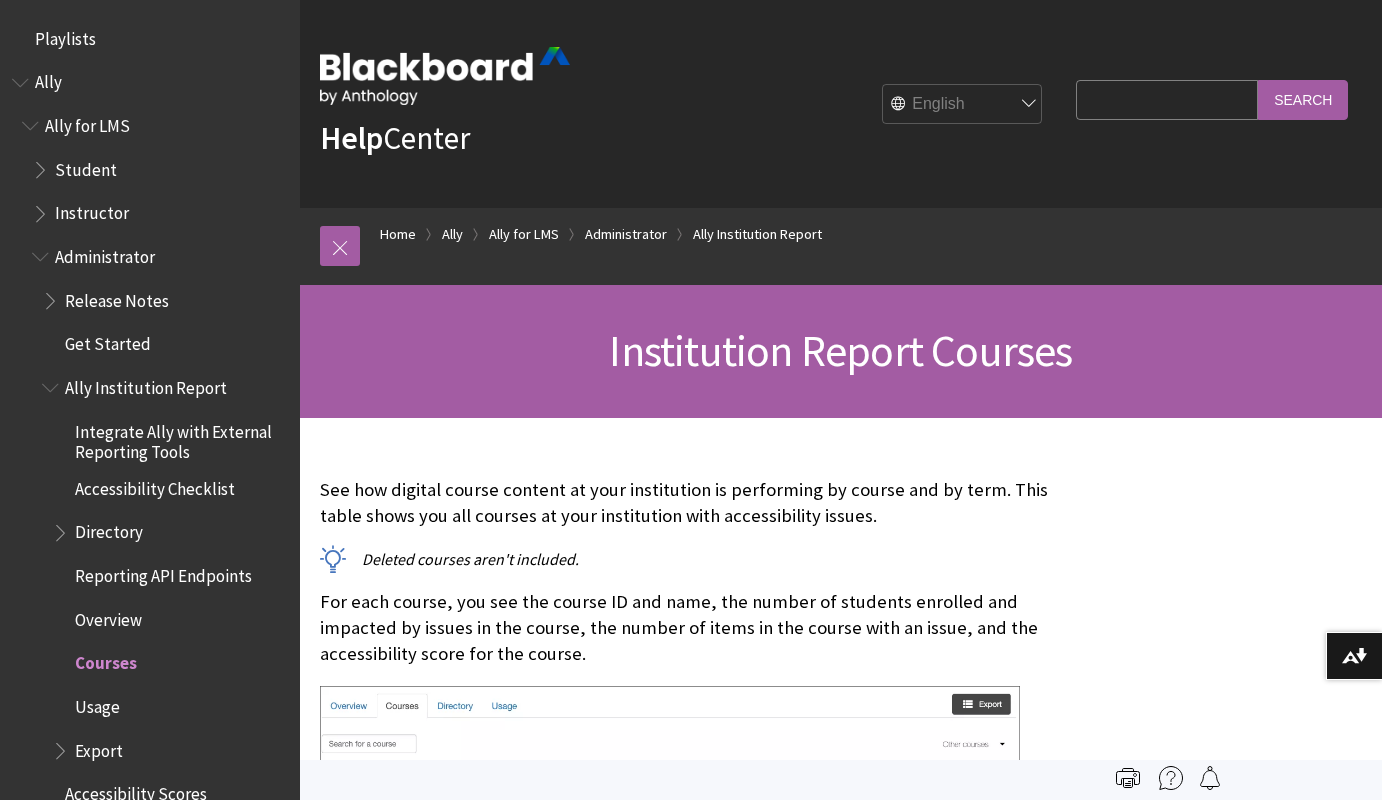 scroll, scrollTop: 0, scrollLeft: 0, axis: both 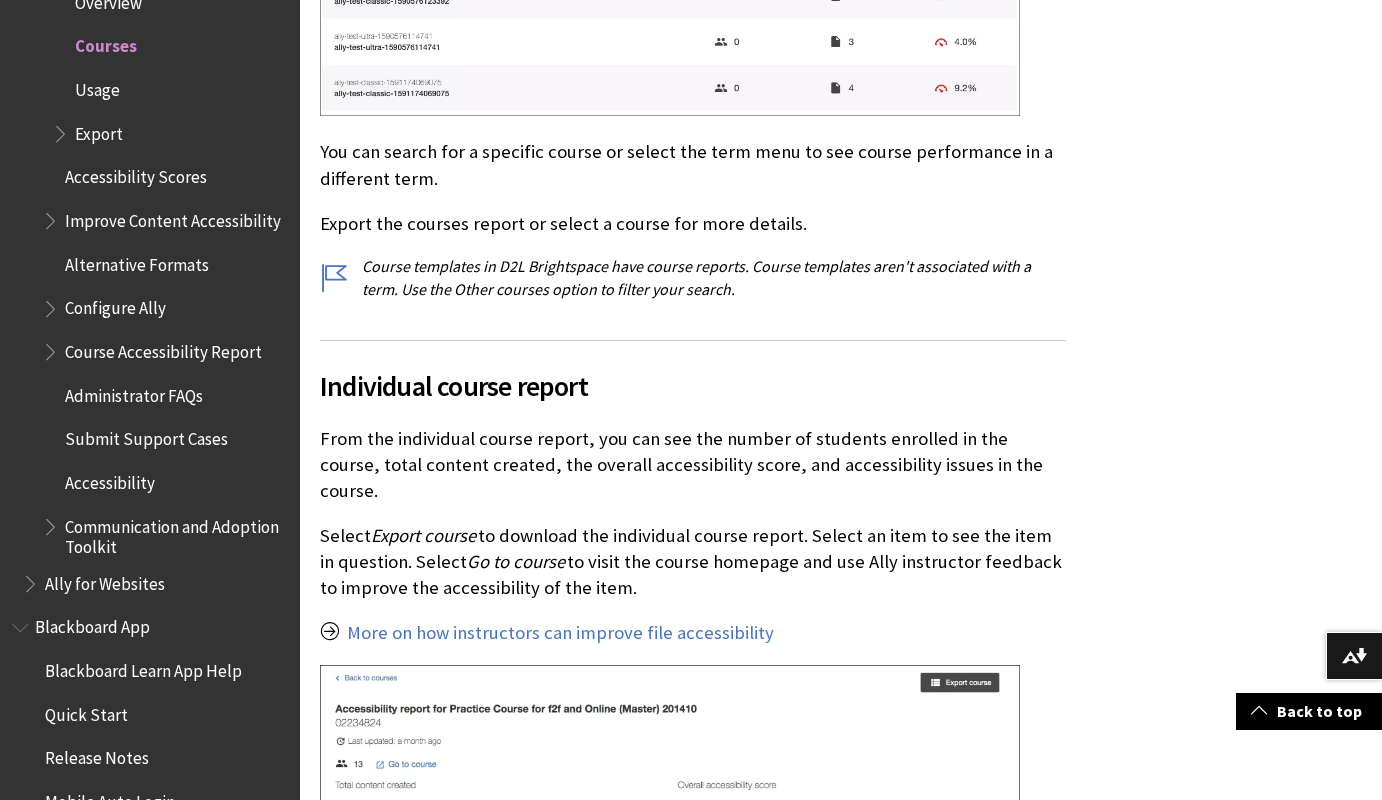 click on "Configure Ally" at bounding box center [115, 305] 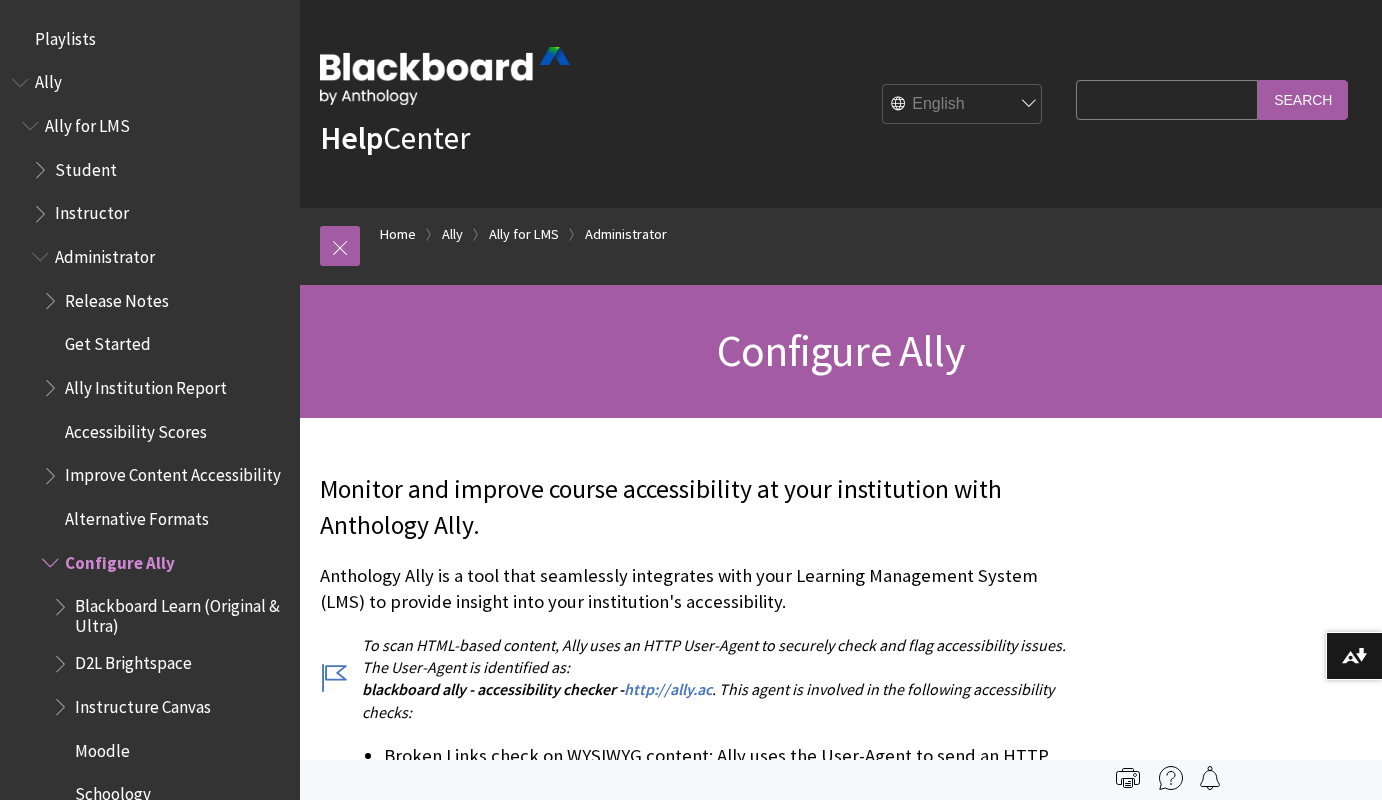 scroll, scrollTop: 0, scrollLeft: 0, axis: both 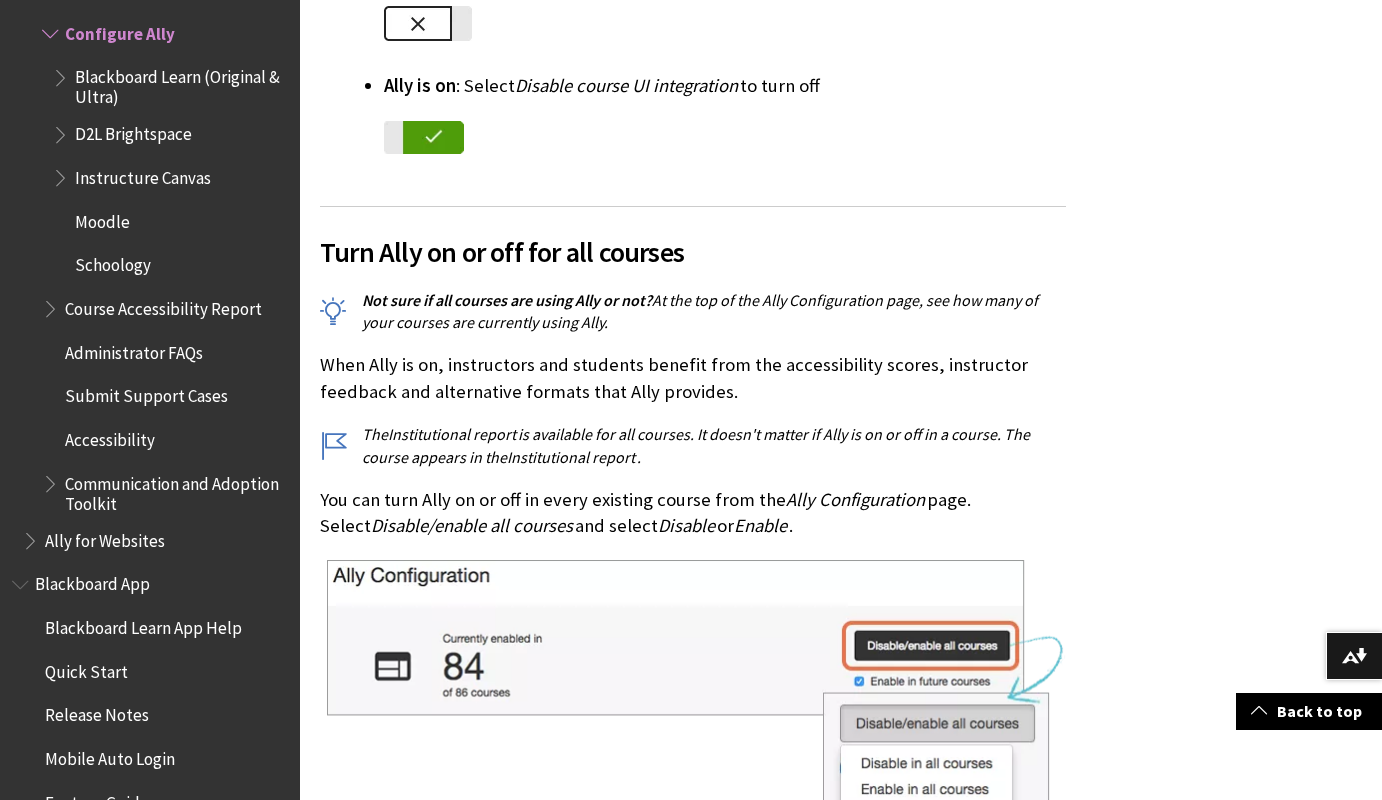 click on "Course Accessibility Report" at bounding box center [163, 305] 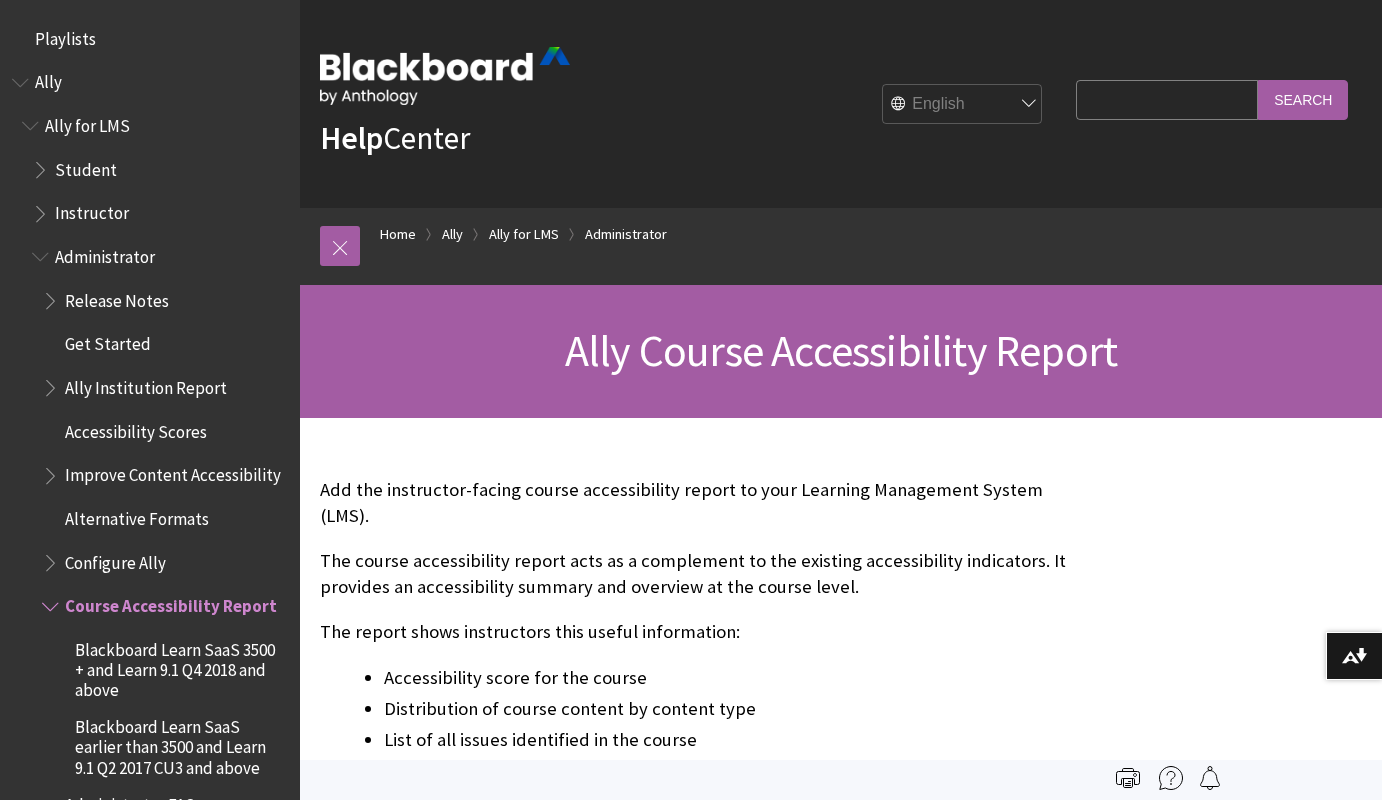 scroll, scrollTop: 0, scrollLeft: 0, axis: both 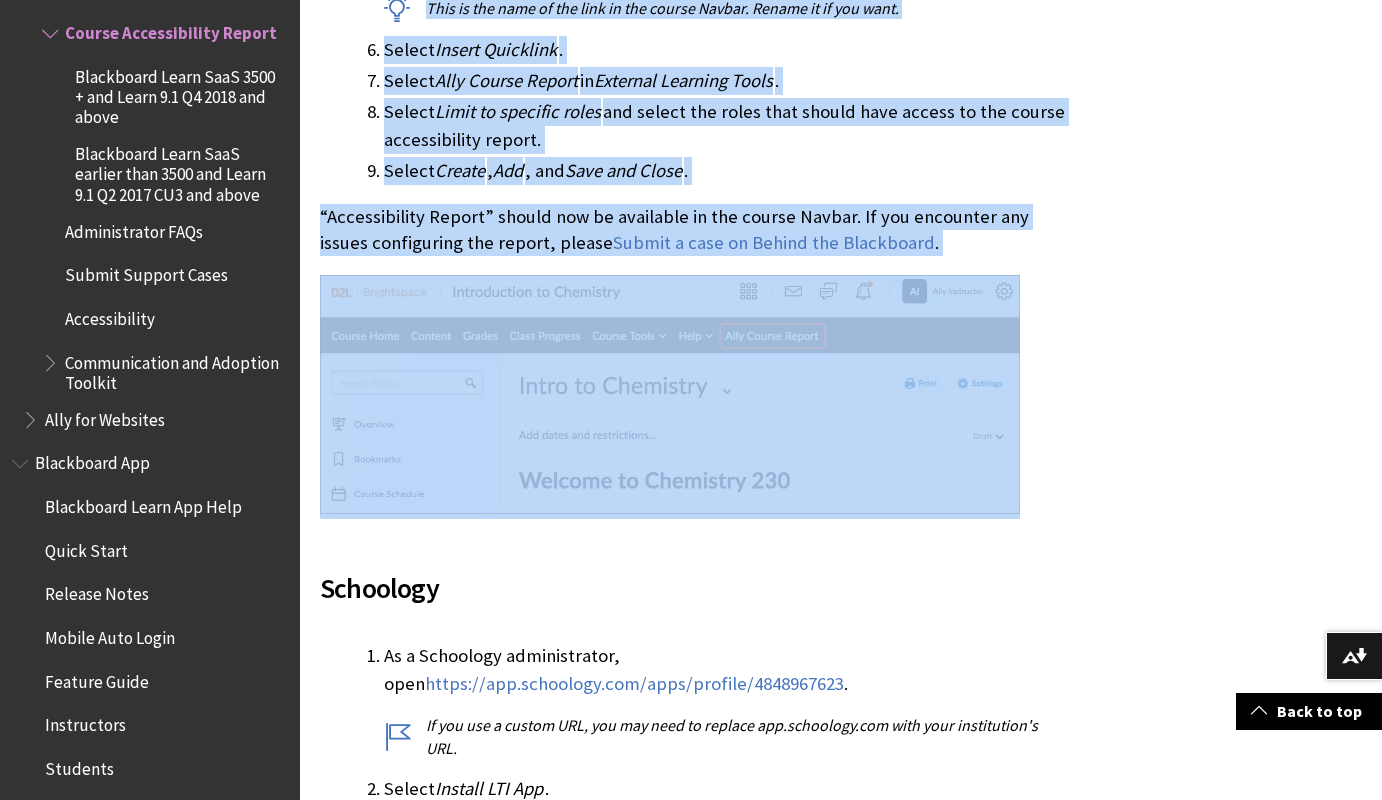 drag, startPoint x: 326, startPoint y: 160, endPoint x: 1070, endPoint y: 498, distance: 817.1781 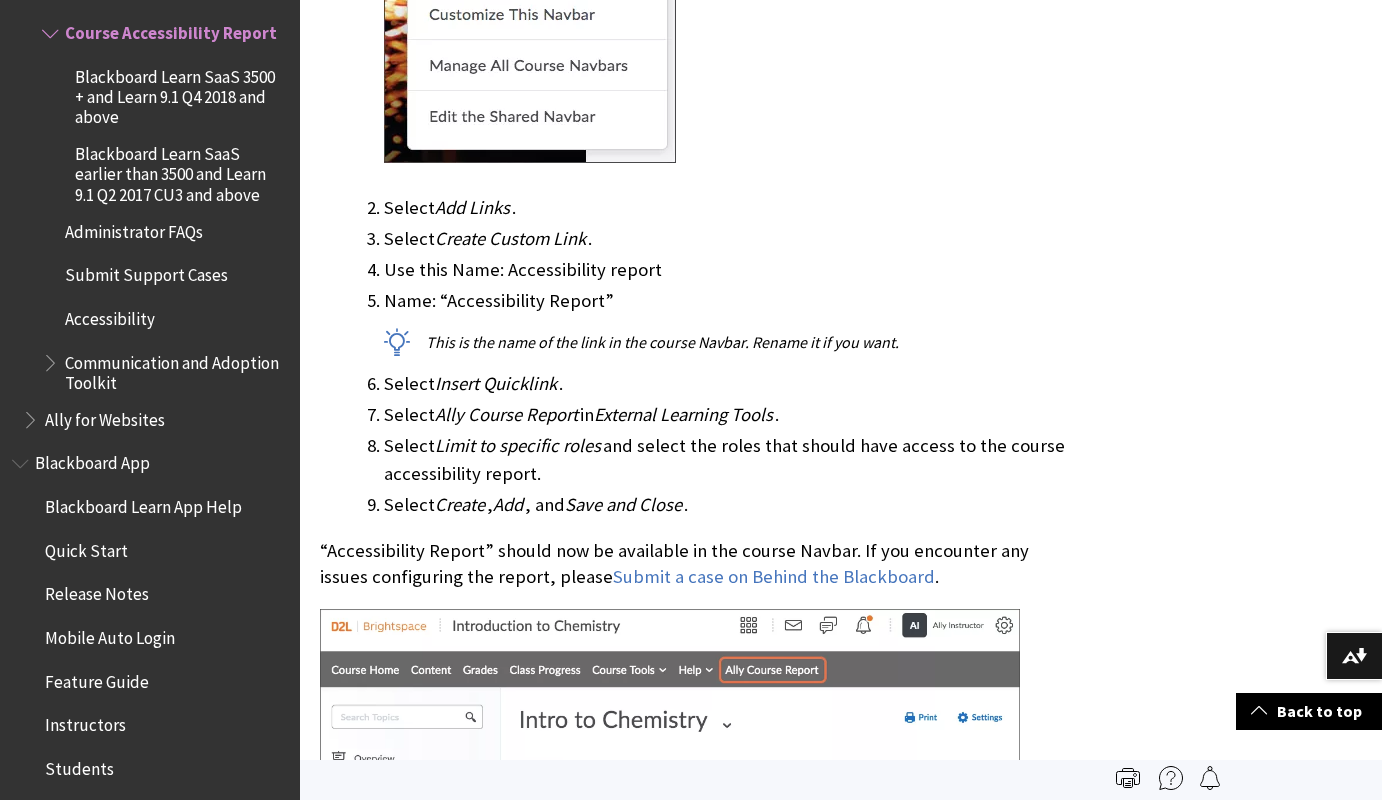 scroll, scrollTop: 6901, scrollLeft: 0, axis: vertical 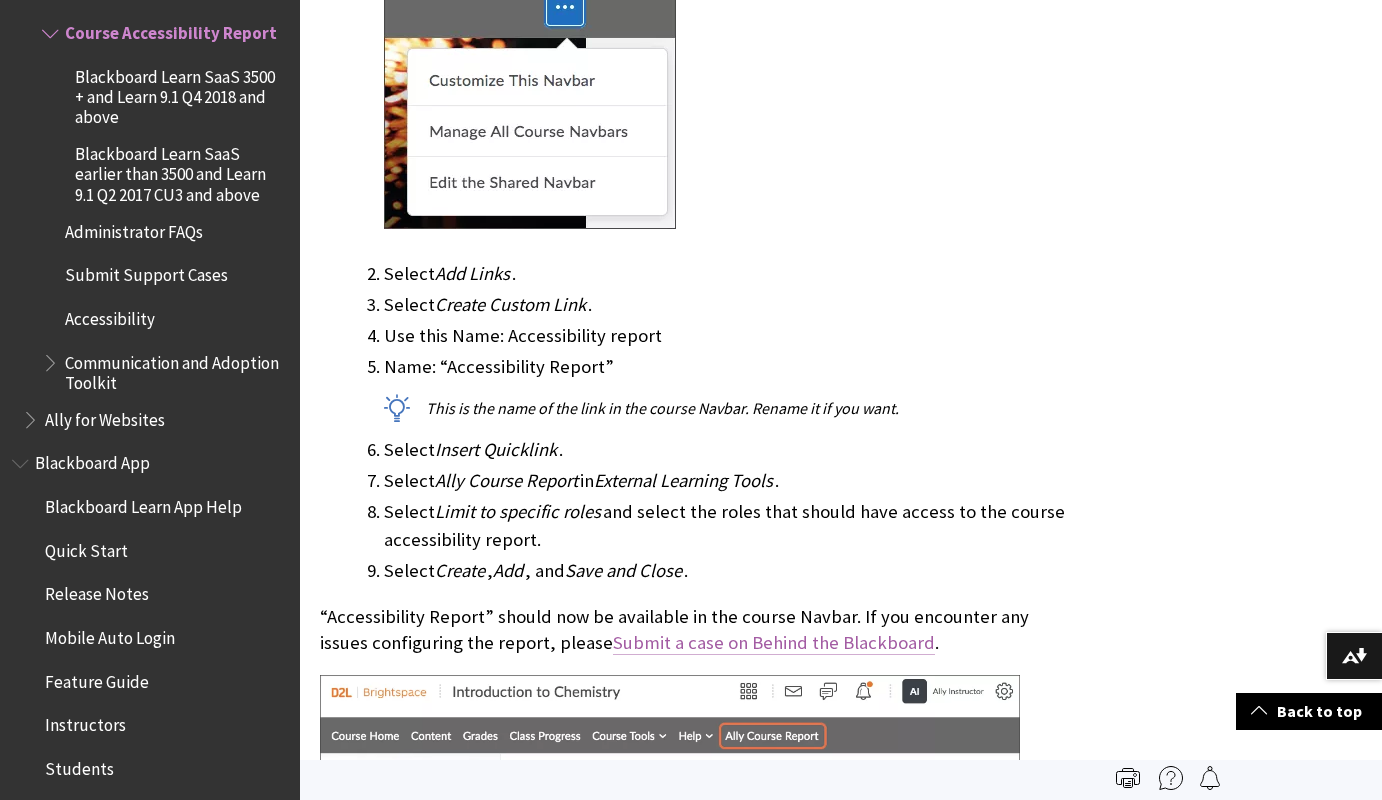 click on "Submit a case on Behind the Blackboard" at bounding box center (774, 643) 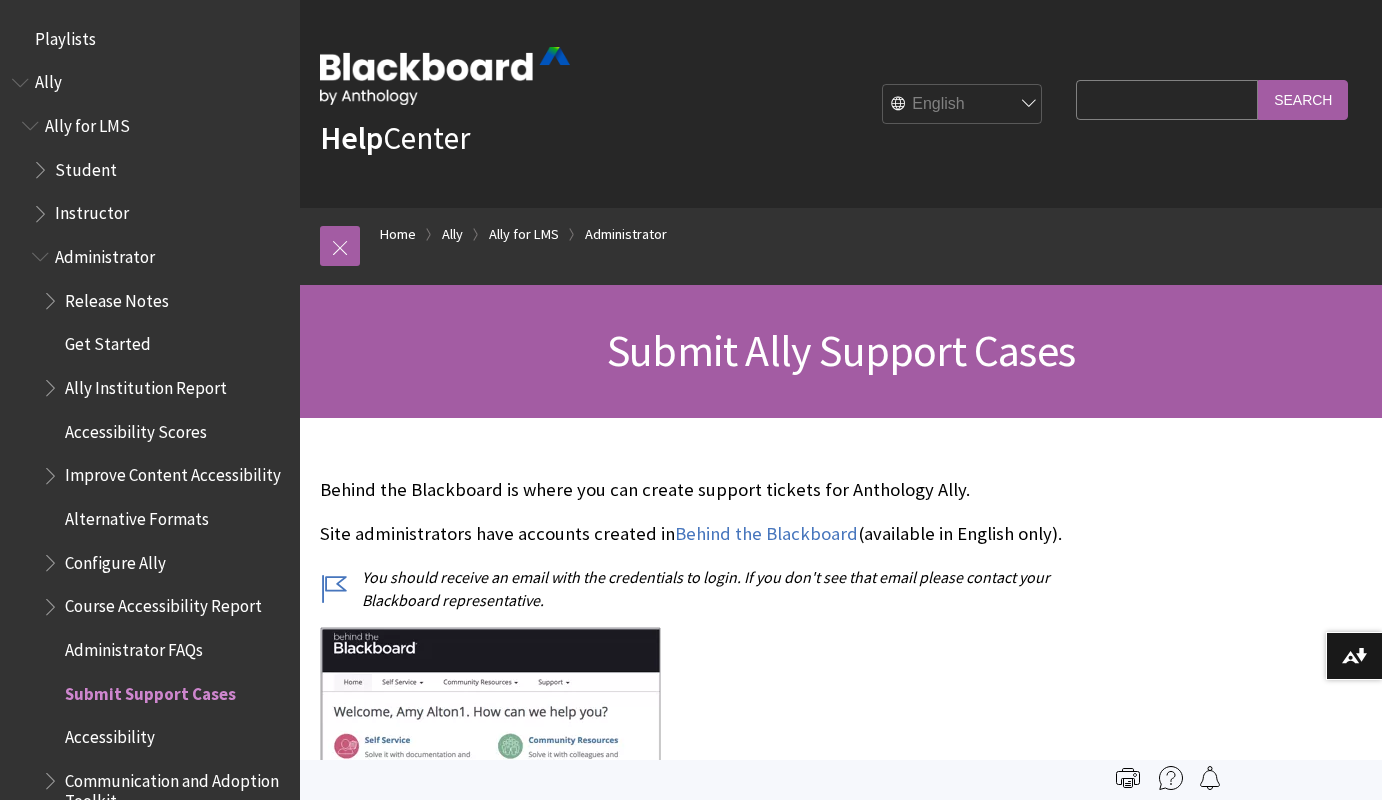 scroll, scrollTop: 0, scrollLeft: 0, axis: both 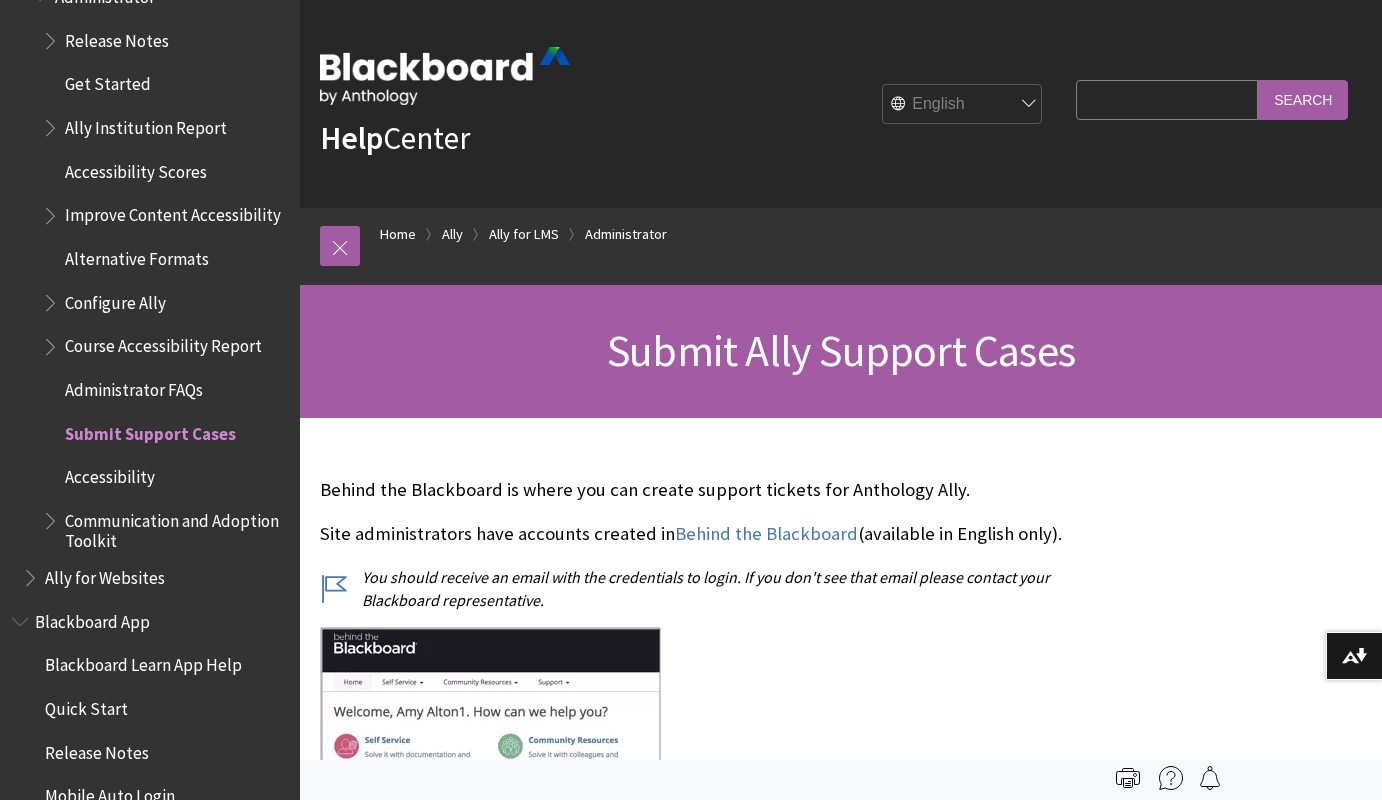 click on "Course Accessibility Report" at bounding box center [163, 343] 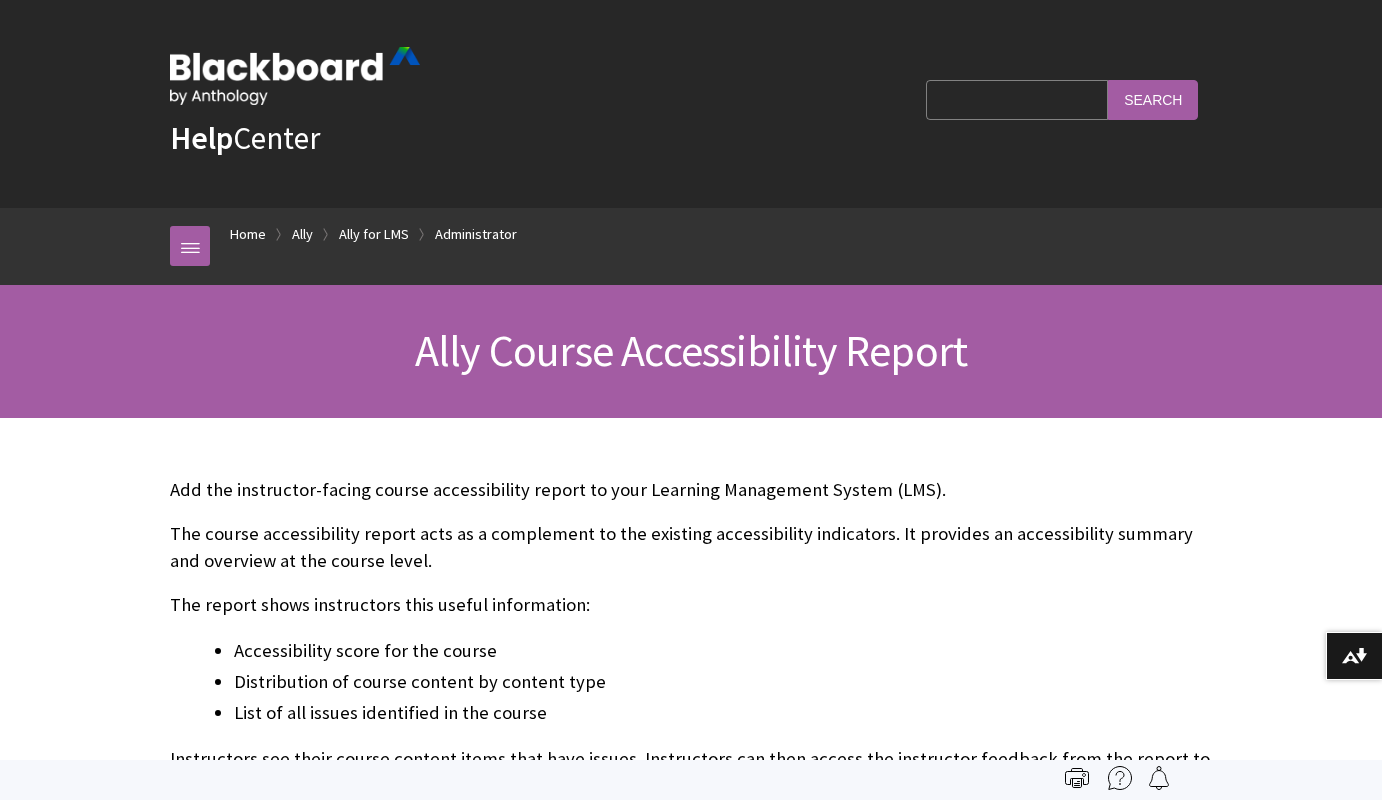 scroll, scrollTop: 0, scrollLeft: 0, axis: both 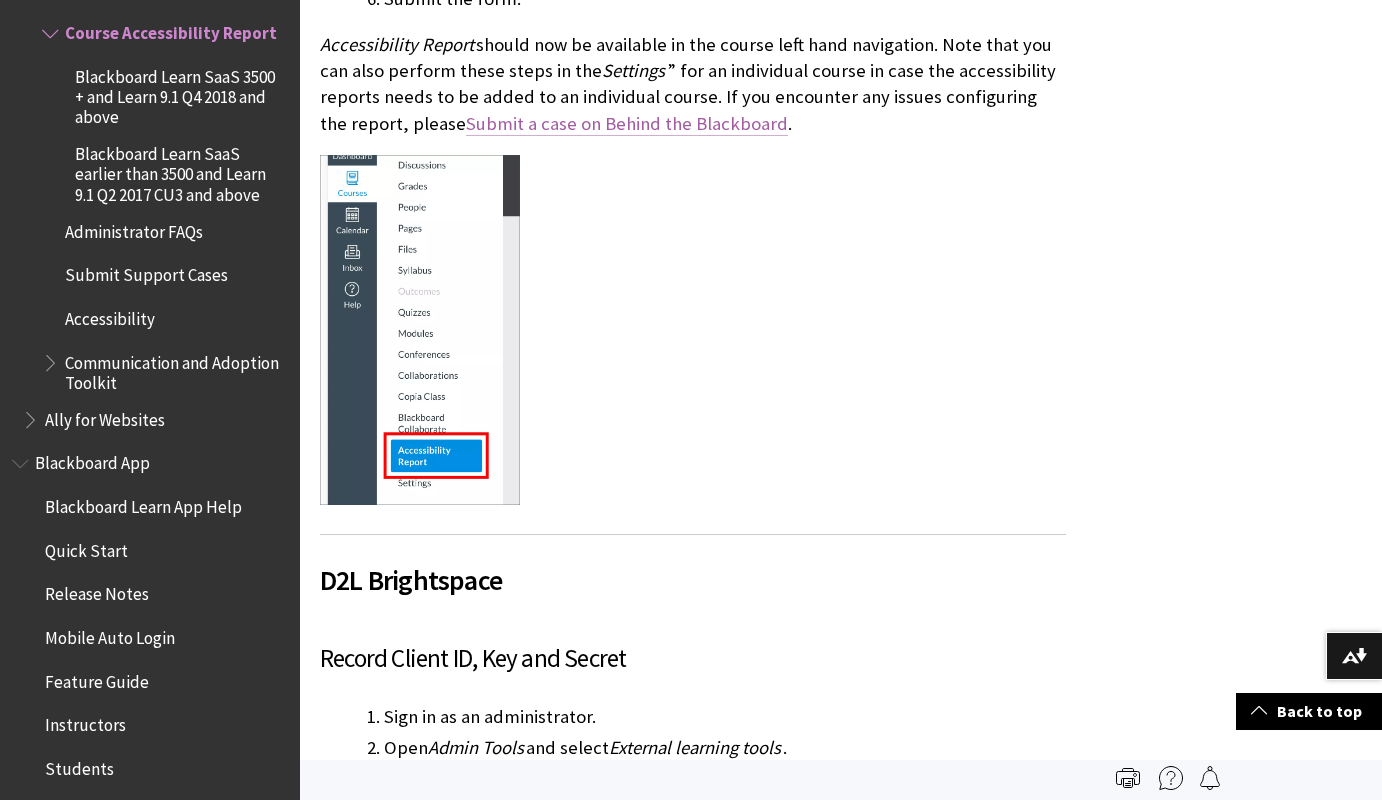 click on "Submit a case on Behind the Blackboard" at bounding box center [627, 124] 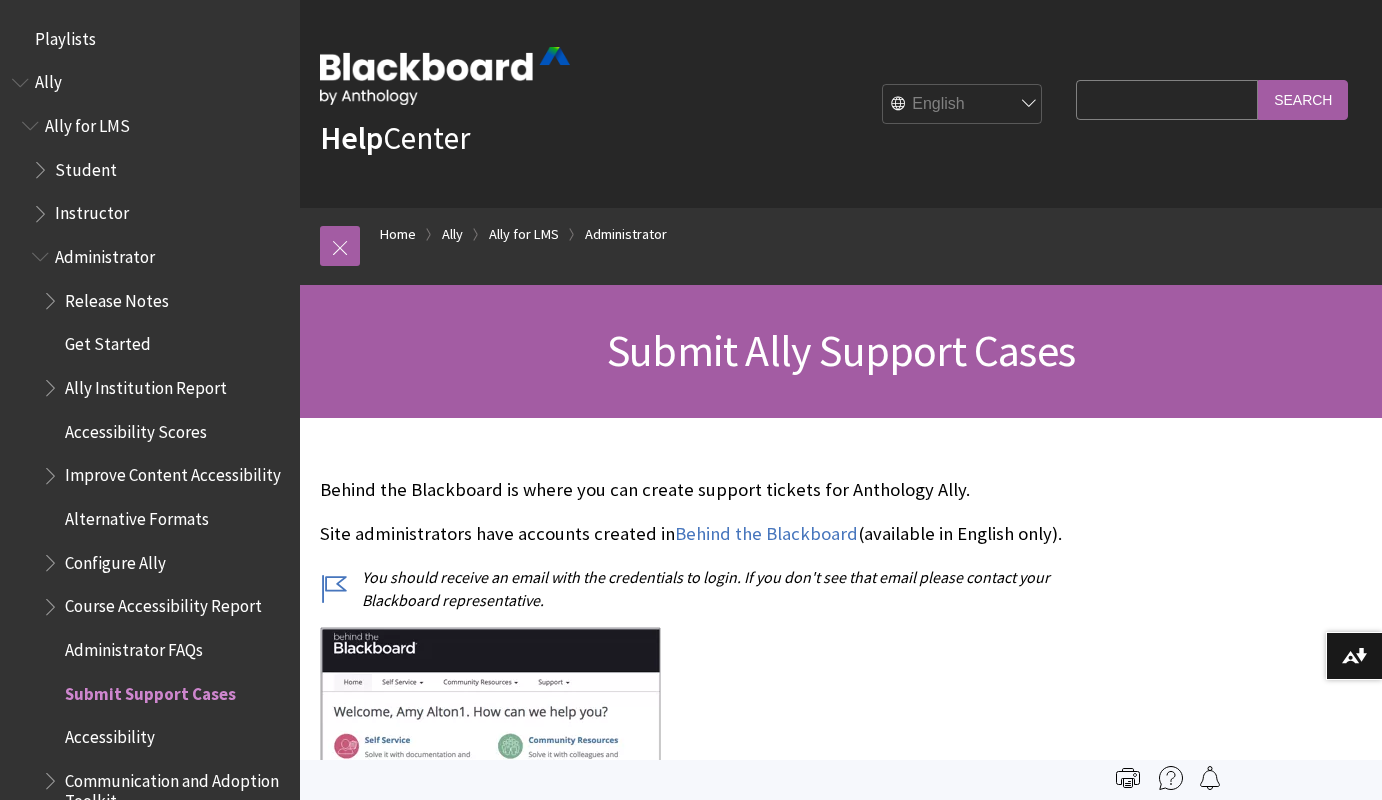 scroll, scrollTop: 0, scrollLeft: 0, axis: both 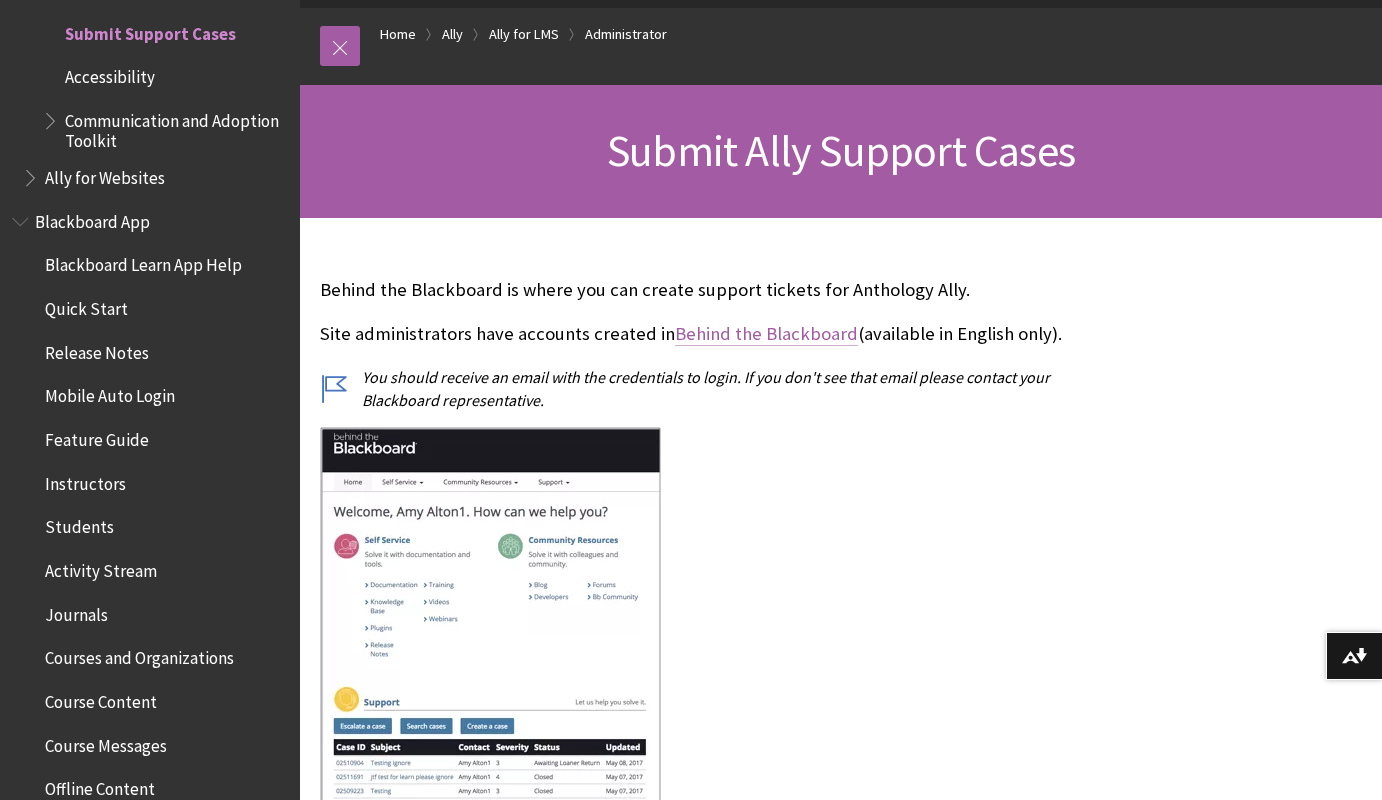 click on "Behind the Blackboard" at bounding box center [766, 334] 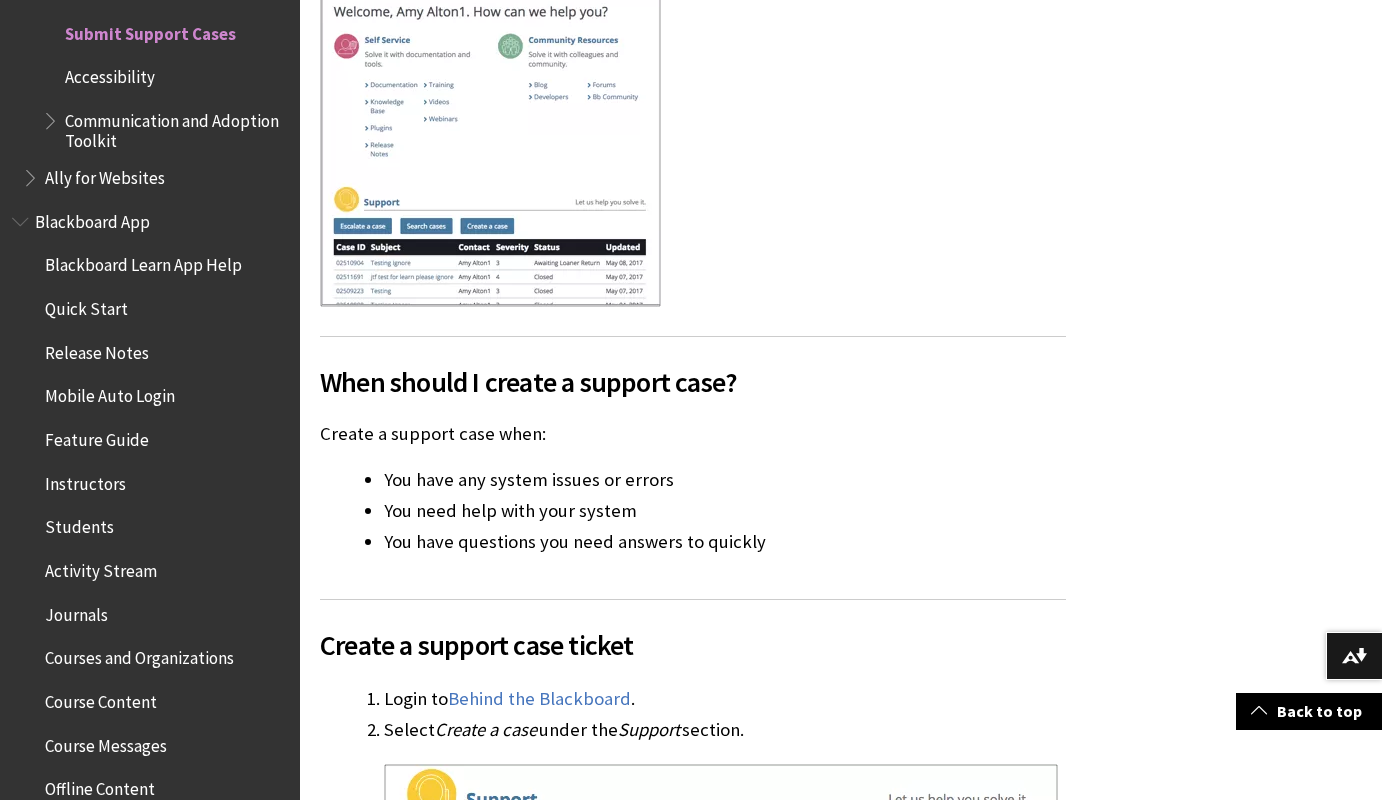 scroll, scrollTop: 1000, scrollLeft: 0, axis: vertical 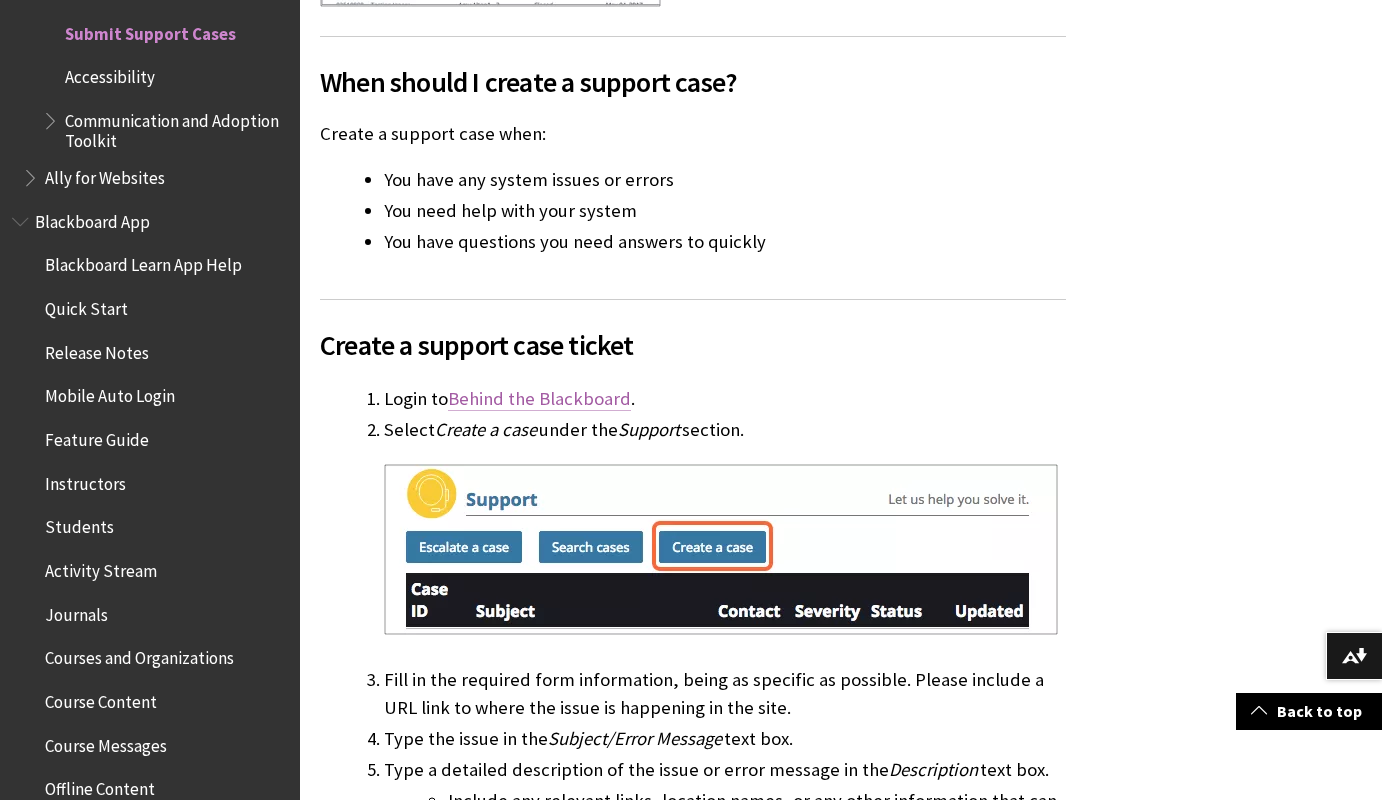 click on "Behind the Blackboard" at bounding box center [539, 399] 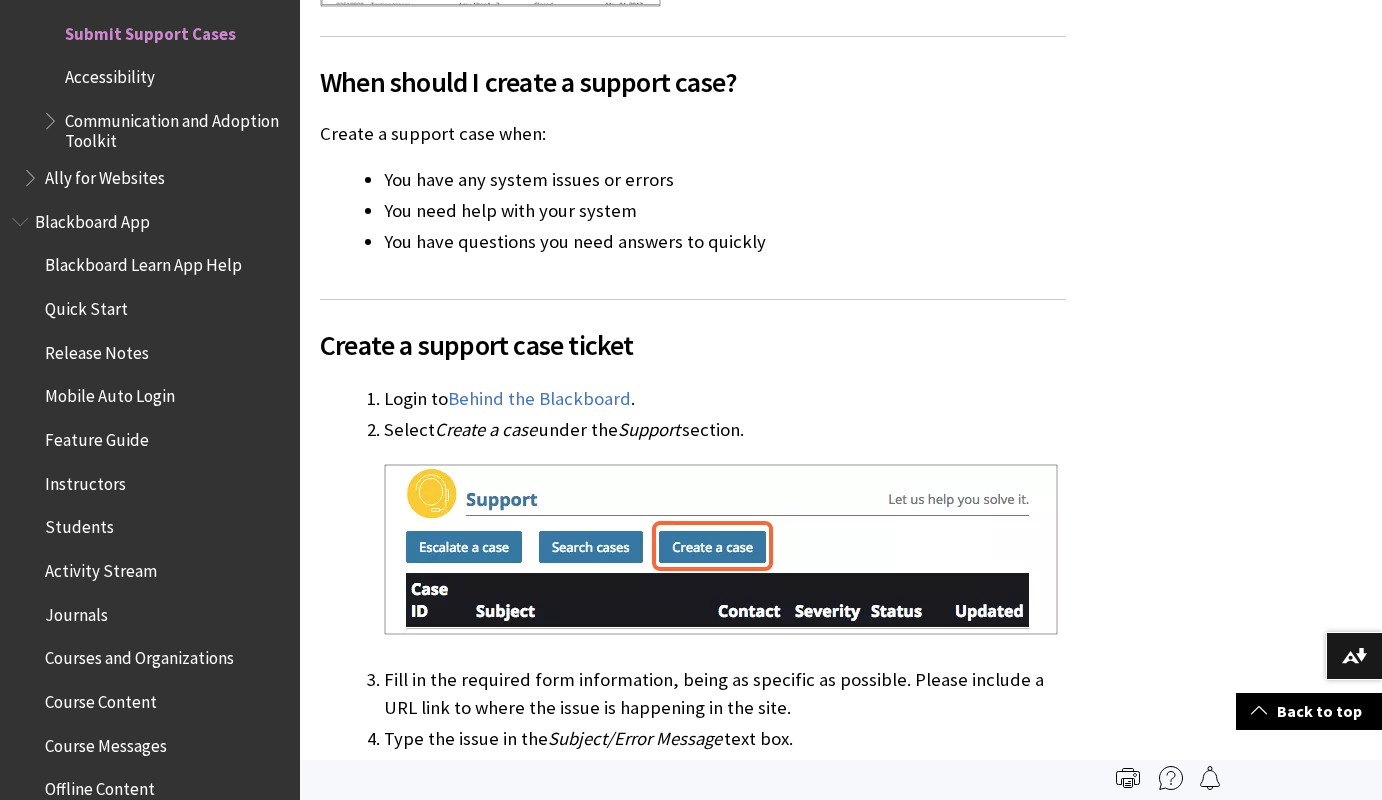 scroll, scrollTop: 500, scrollLeft: 0, axis: vertical 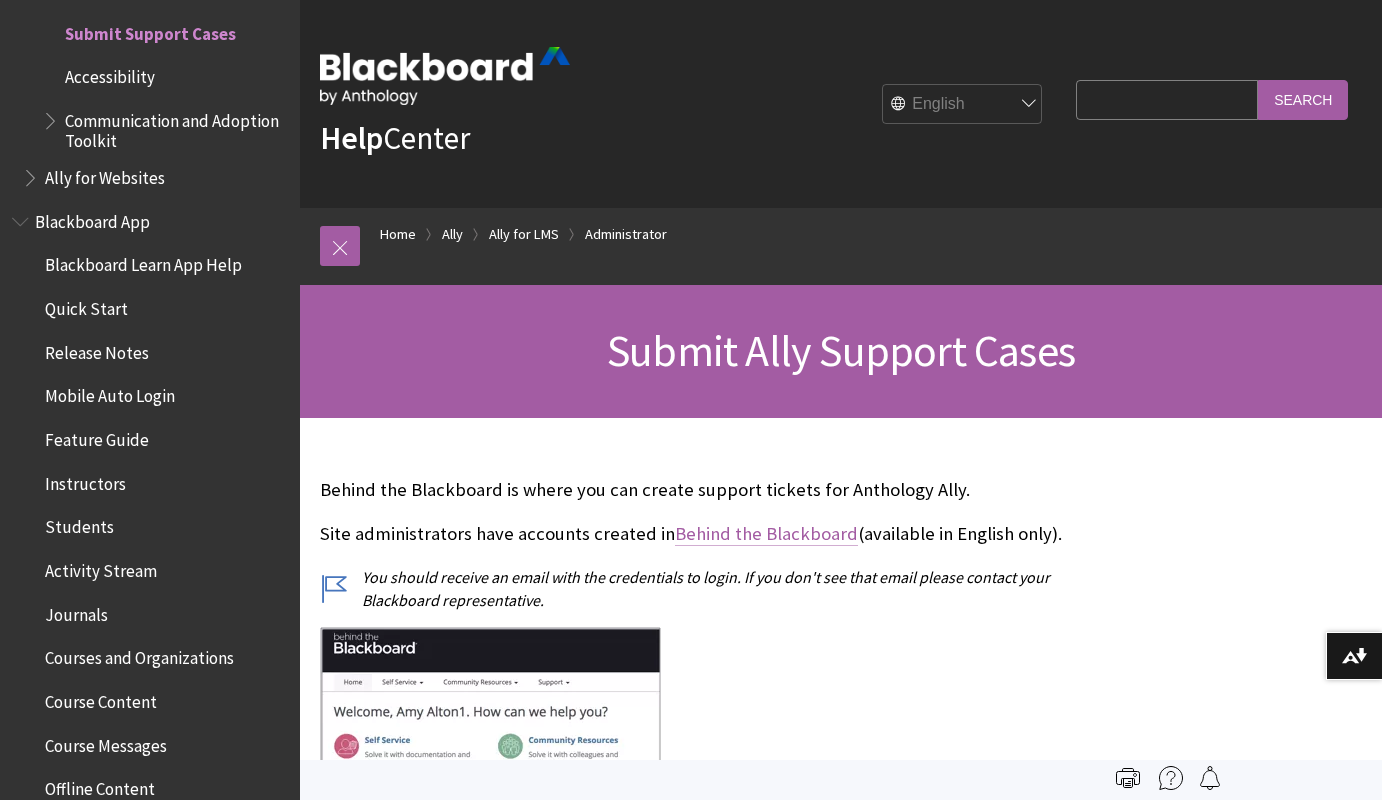 click on "Behind the Blackboard" at bounding box center [766, 534] 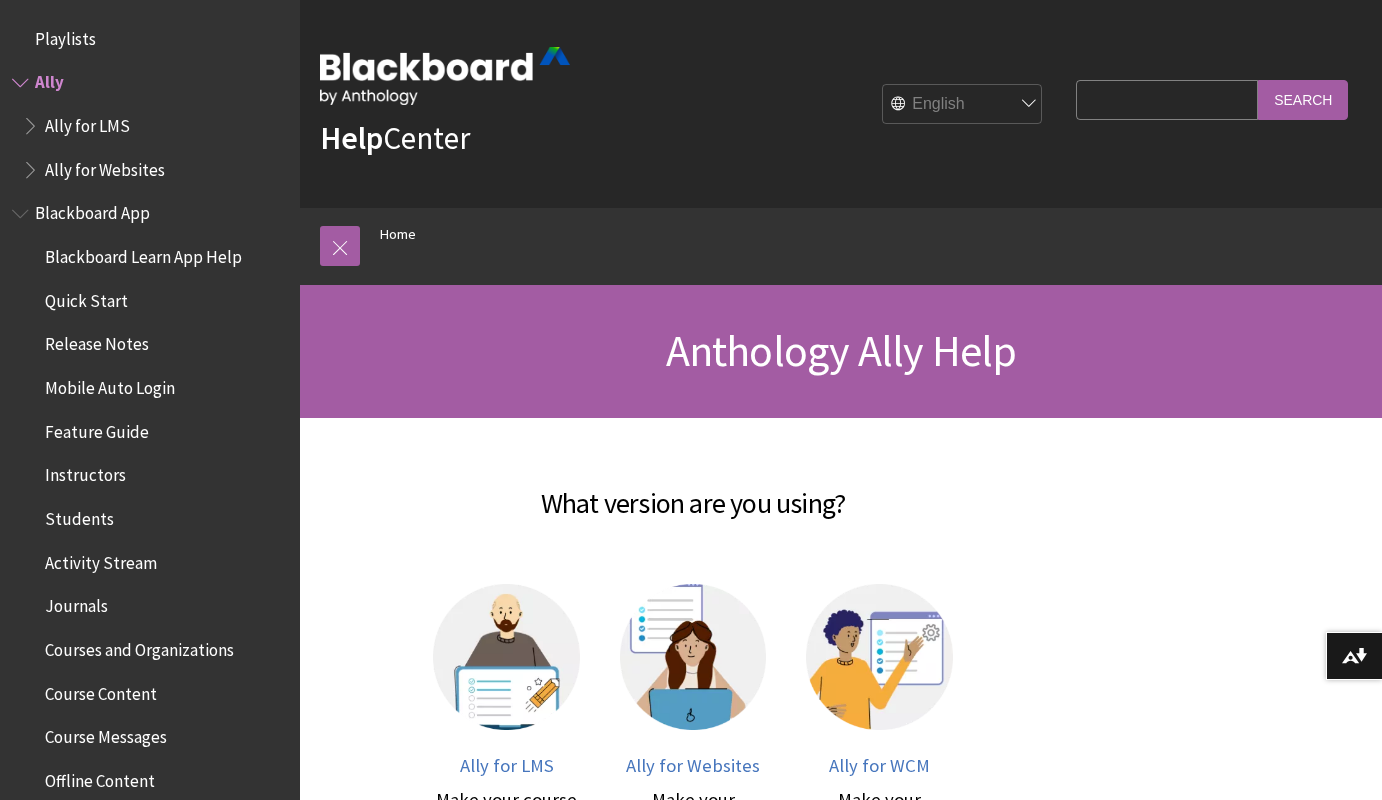 scroll, scrollTop: 0, scrollLeft: 0, axis: both 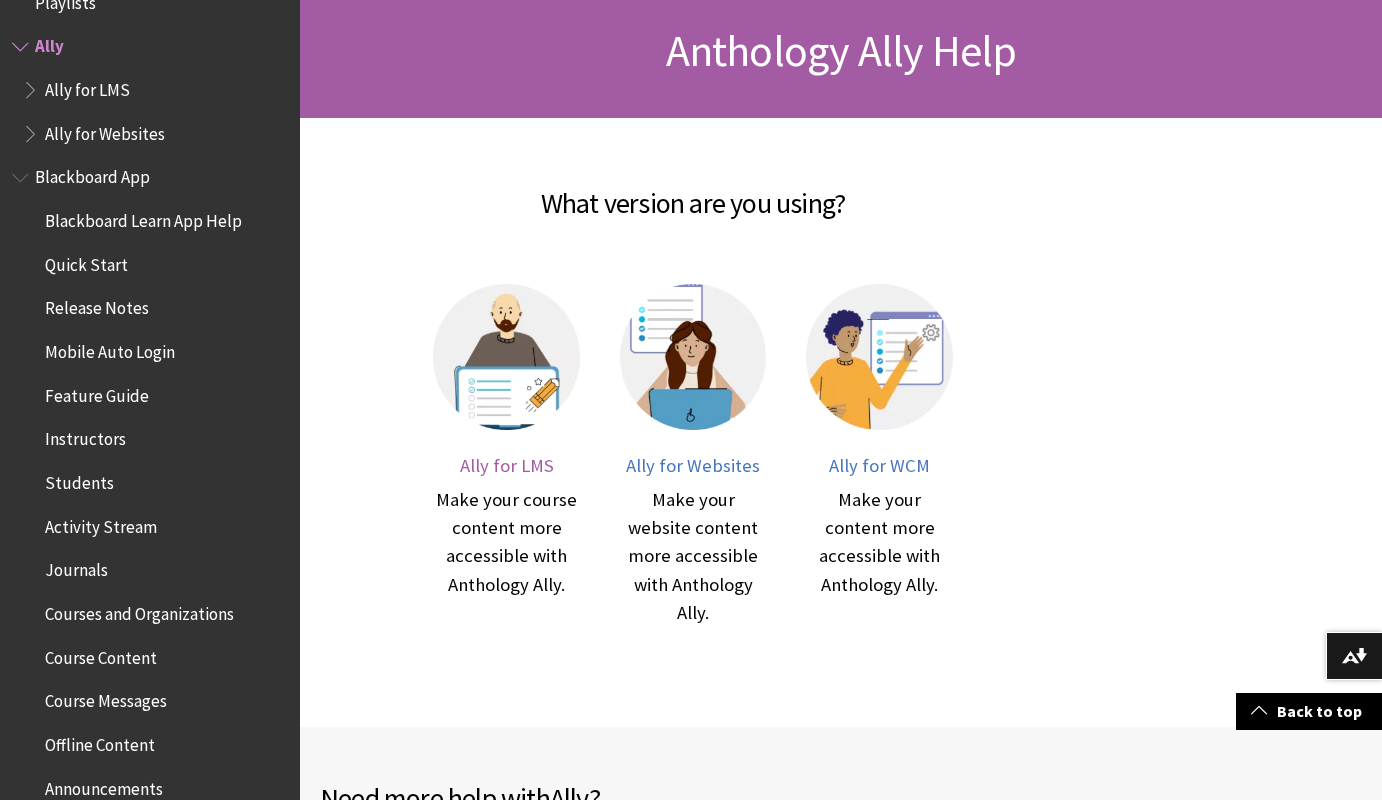 click on "Ally for LMS" at bounding box center [507, 465] 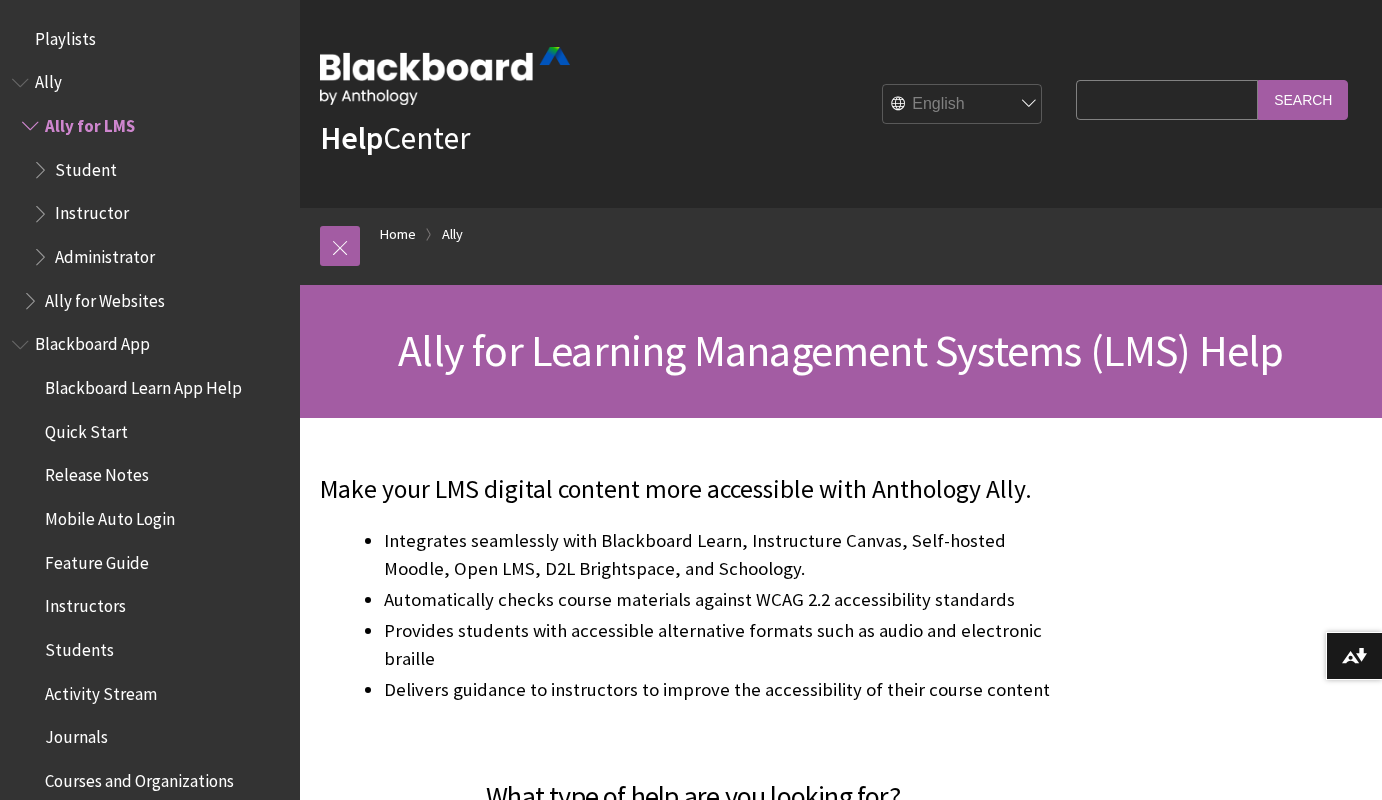 scroll, scrollTop: 0, scrollLeft: 0, axis: both 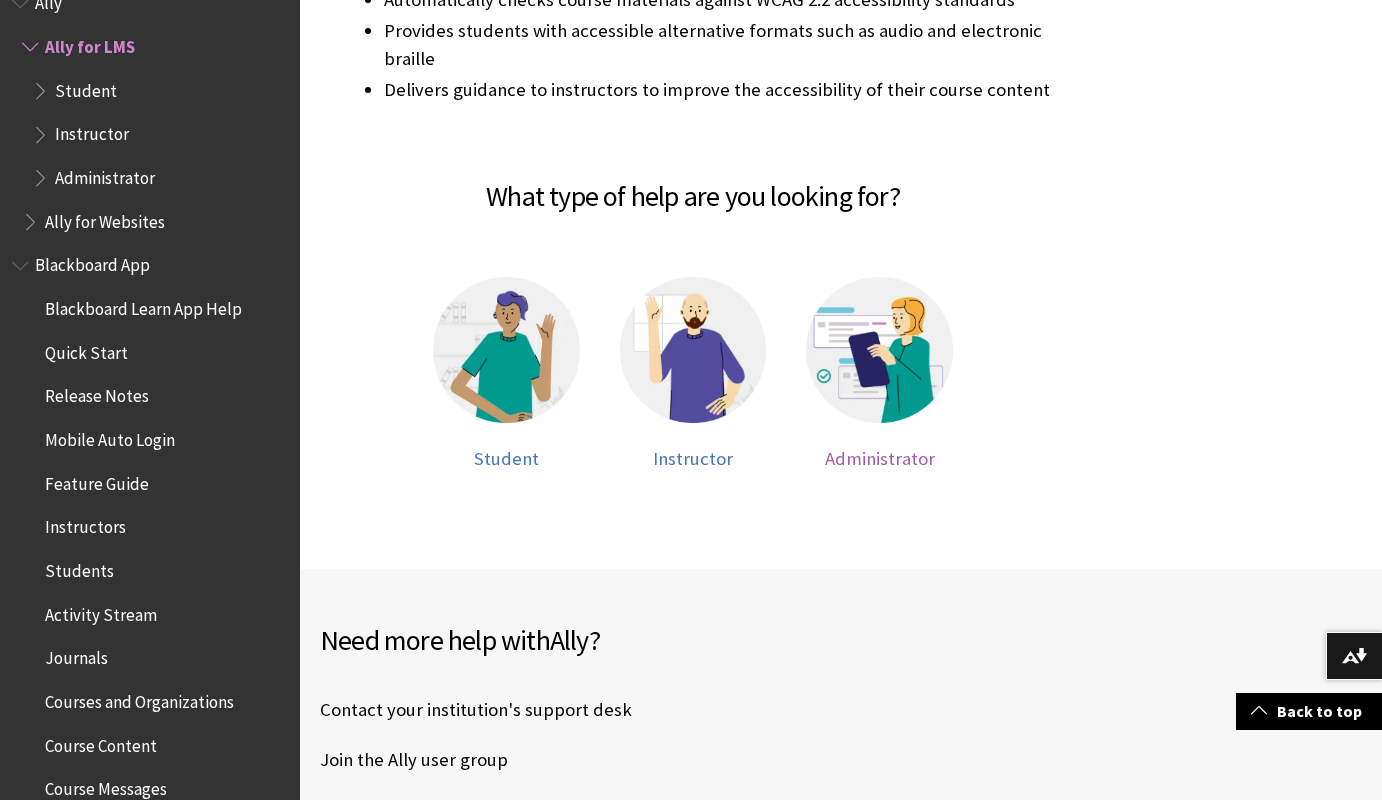 click on "Administrator" at bounding box center (880, 458) 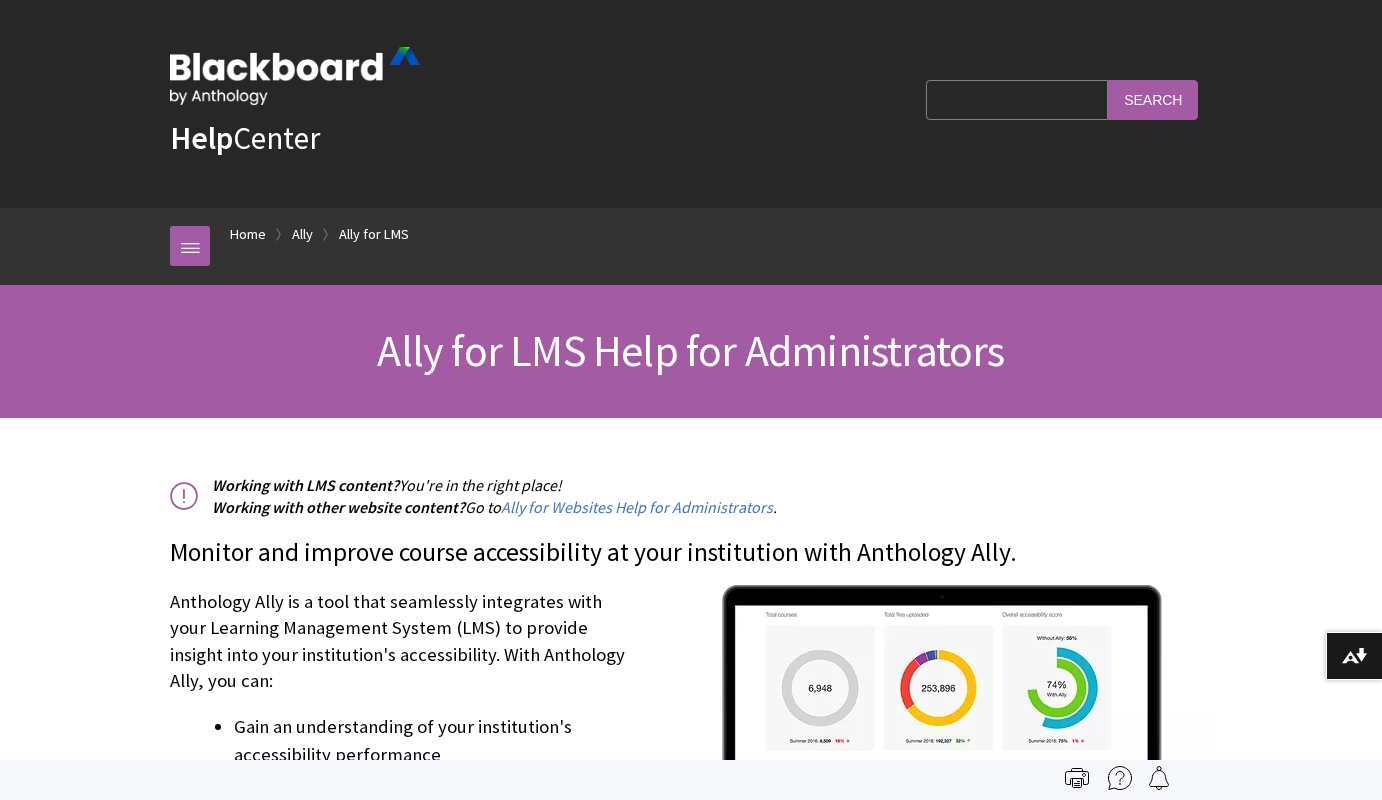 scroll, scrollTop: 0, scrollLeft: 0, axis: both 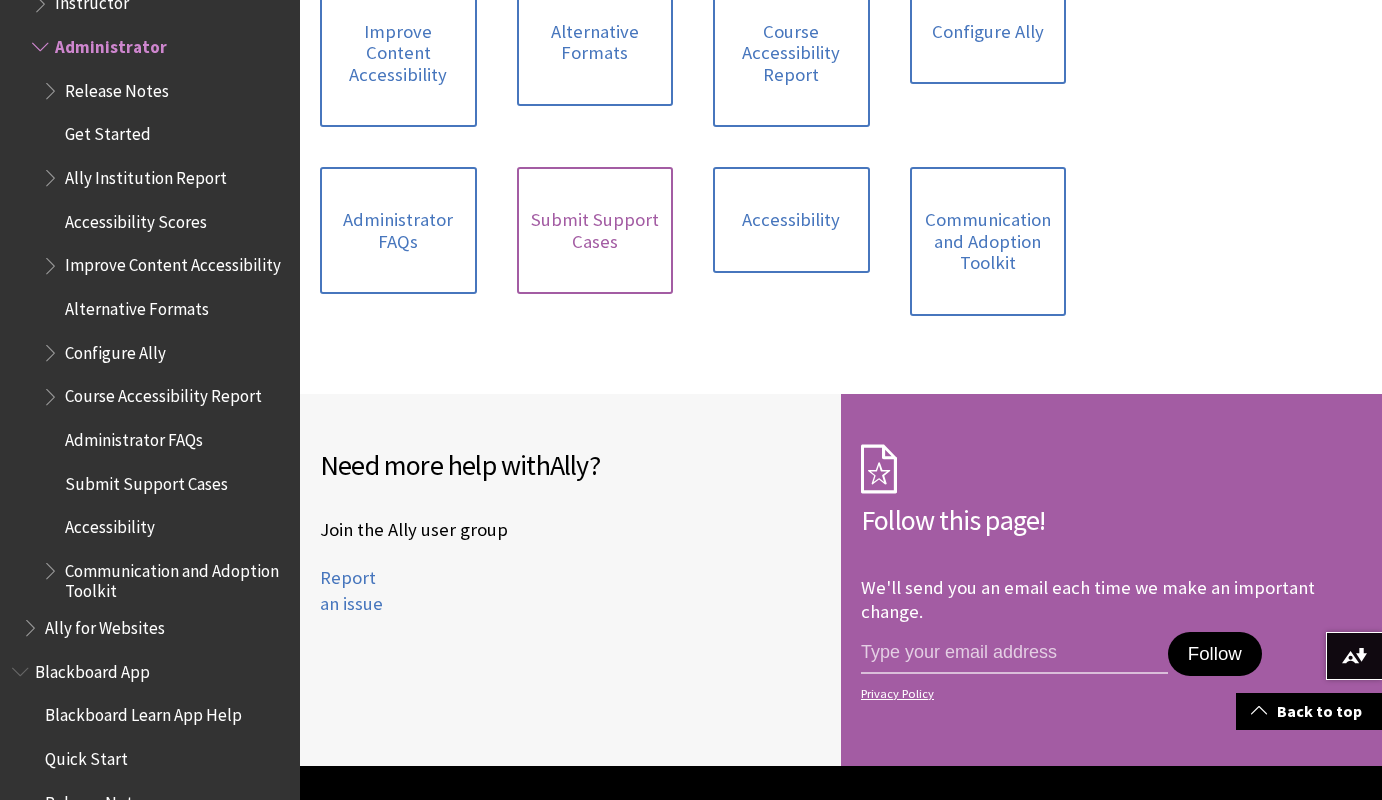click on "Submit Support Cases" at bounding box center [595, 230] 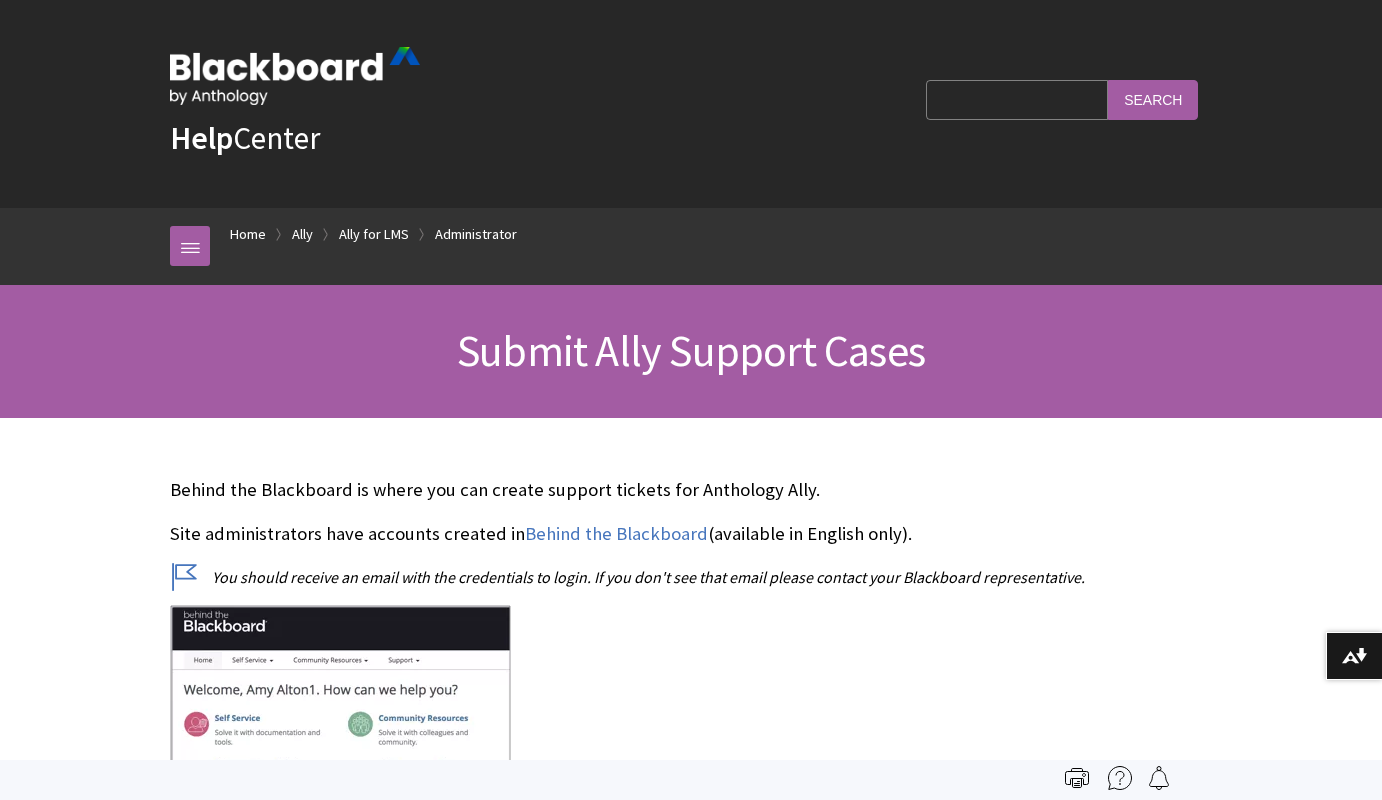 scroll, scrollTop: 0, scrollLeft: 0, axis: both 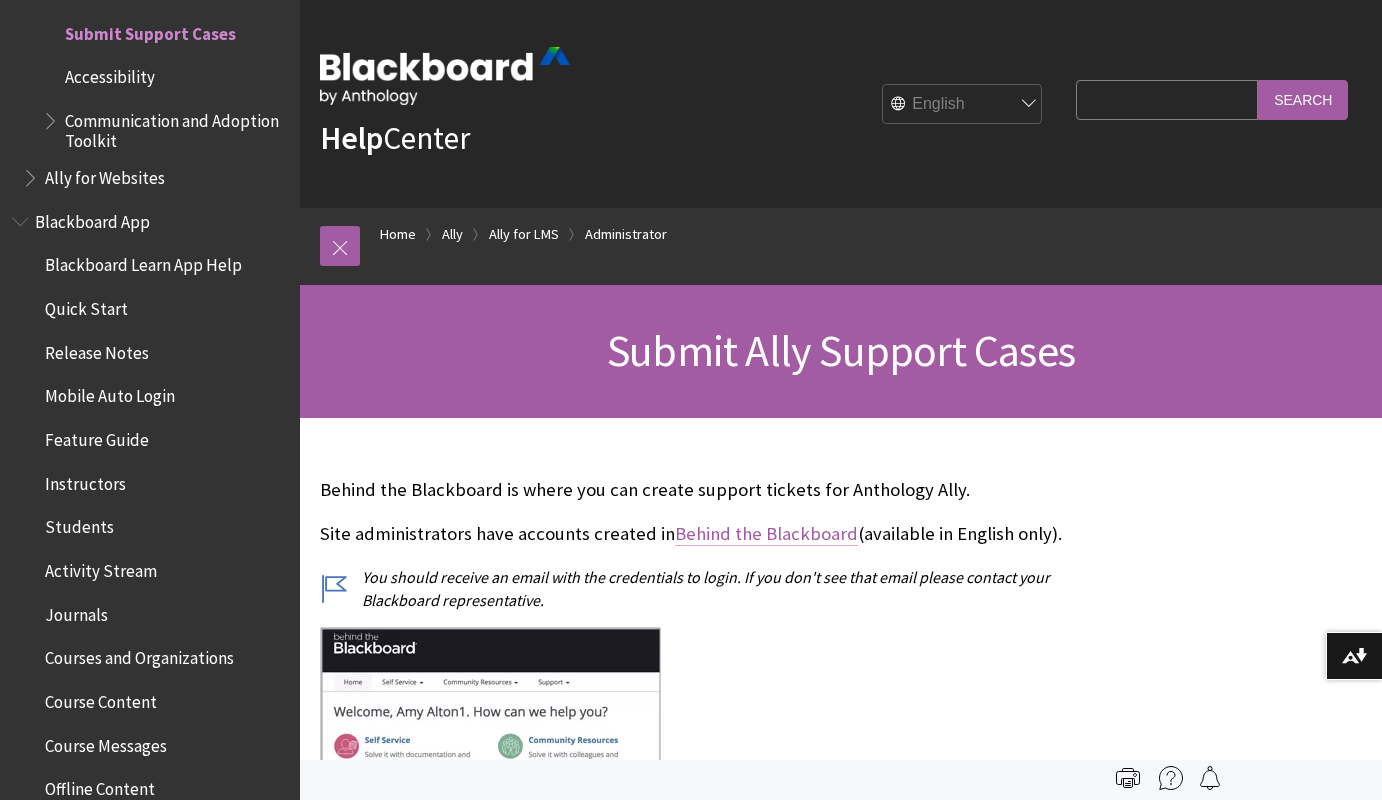 click on "Behind the Blackboard" at bounding box center [766, 534] 